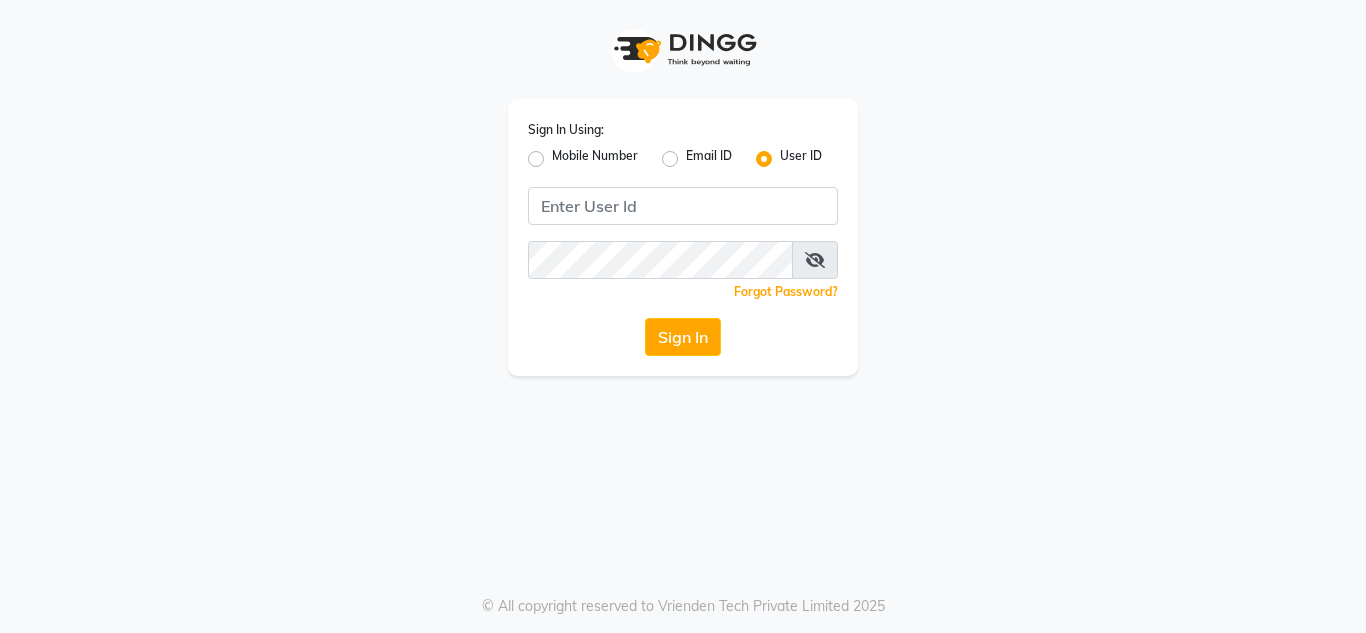 scroll, scrollTop: 0, scrollLeft: 0, axis: both 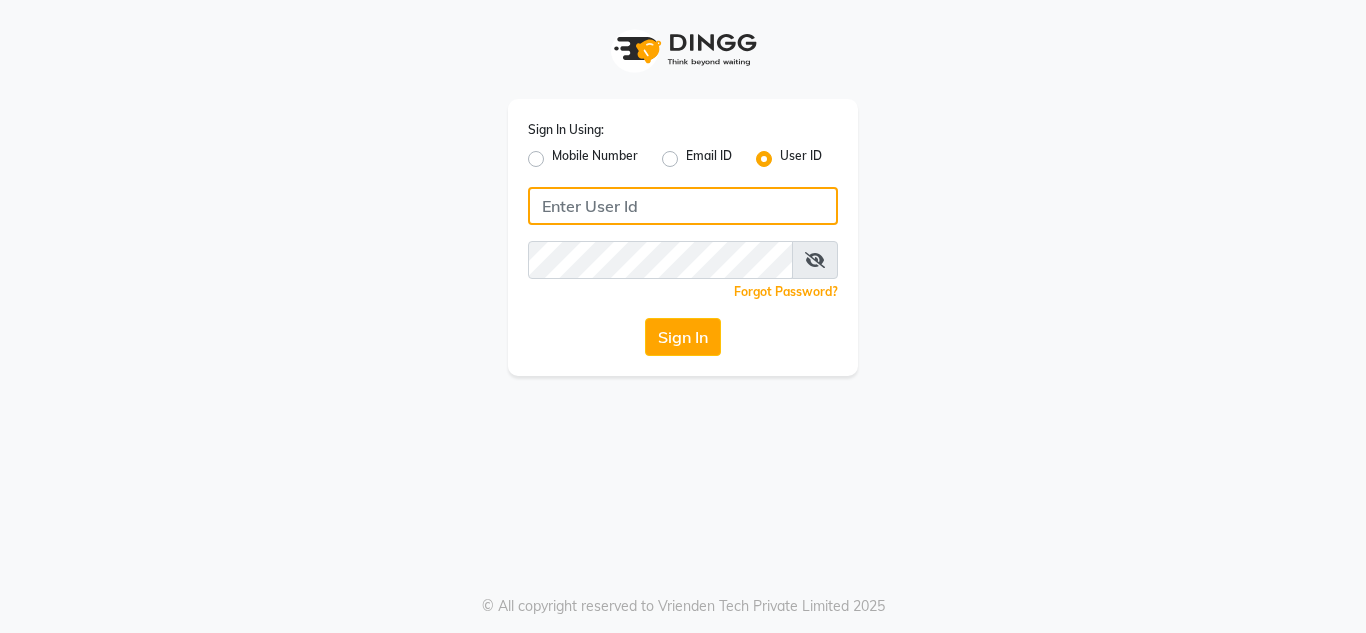 click 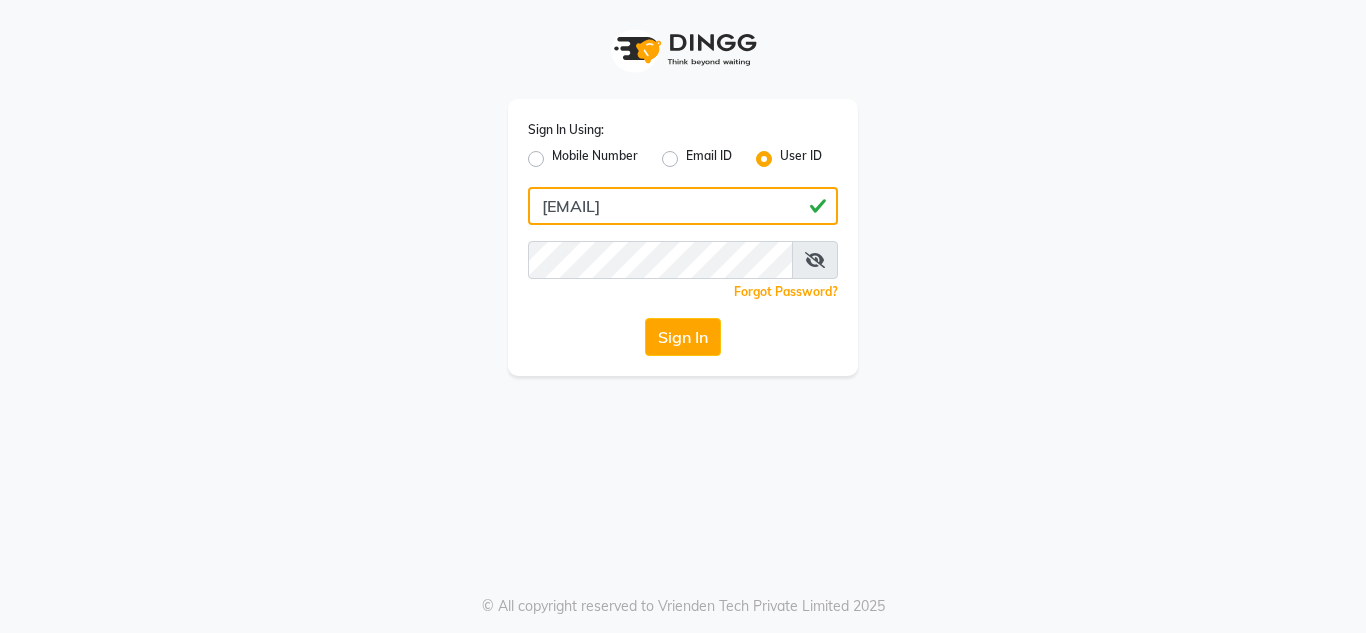 type on "[EMAIL]" 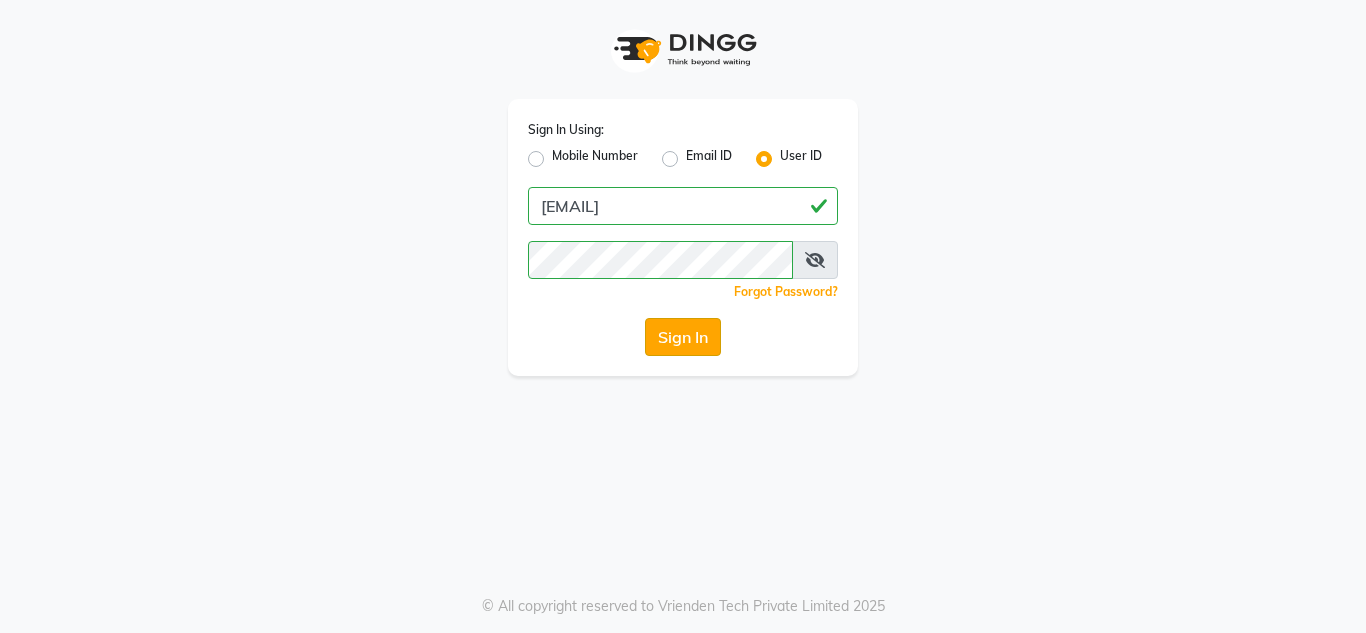 click on "Sign In" 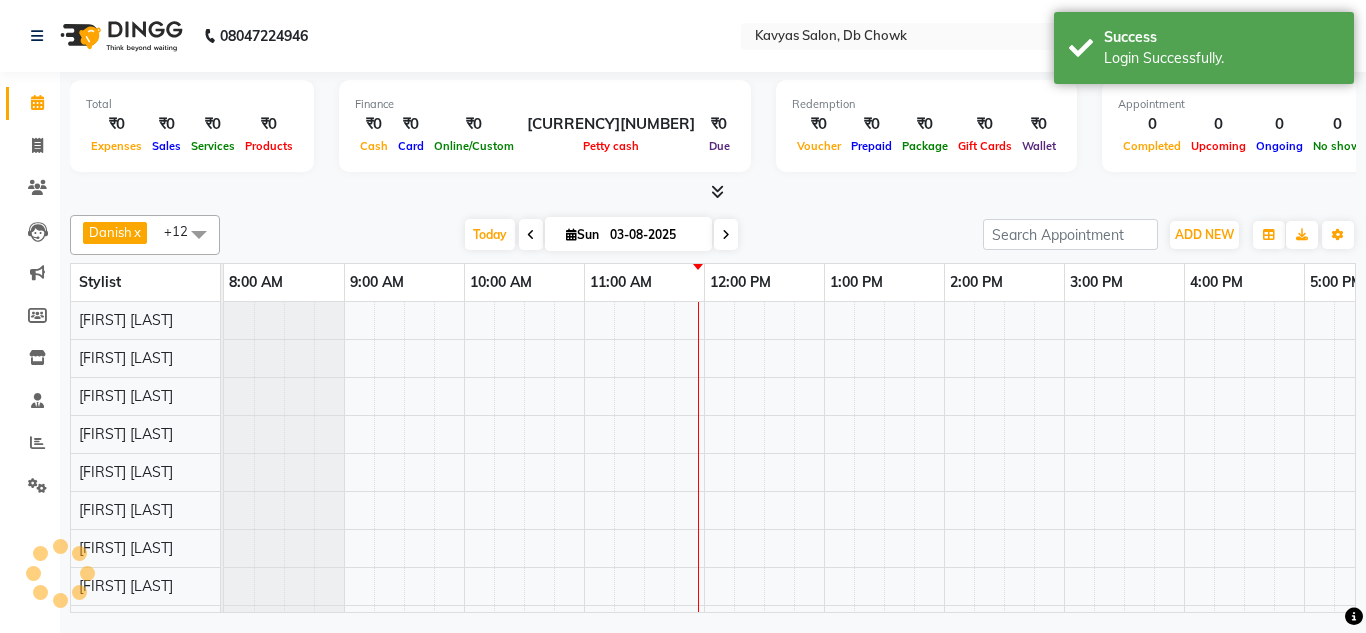 scroll, scrollTop: 0, scrollLeft: 0, axis: both 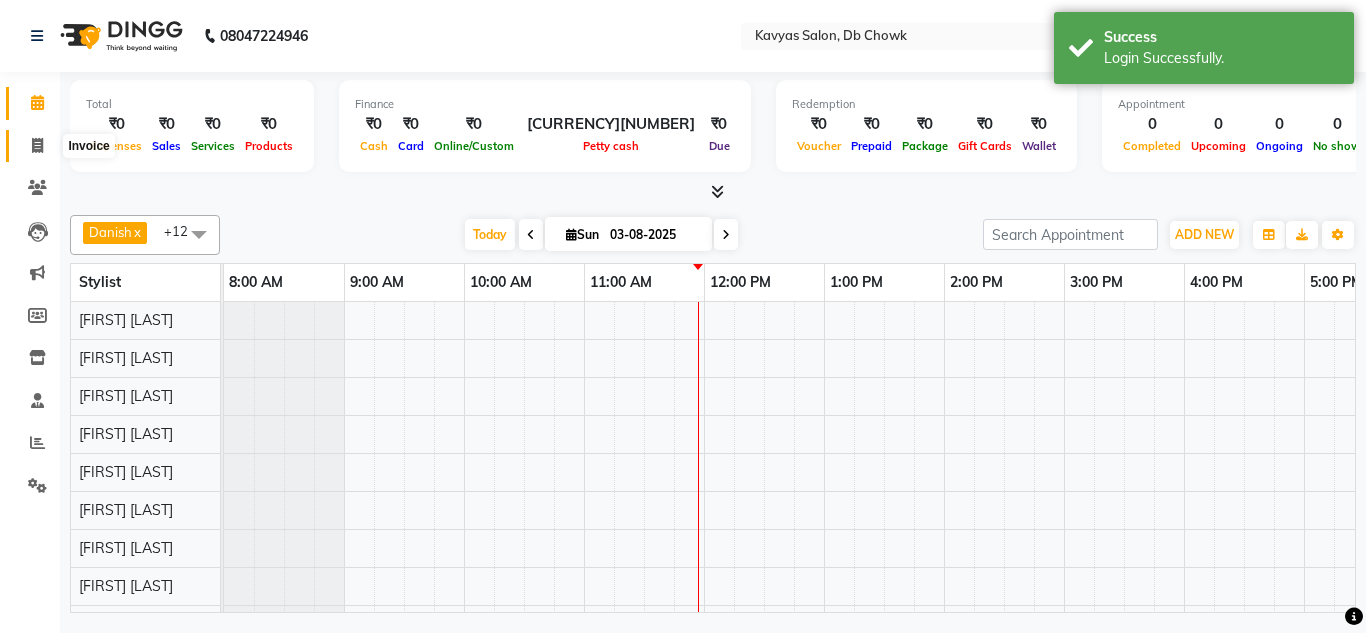 click 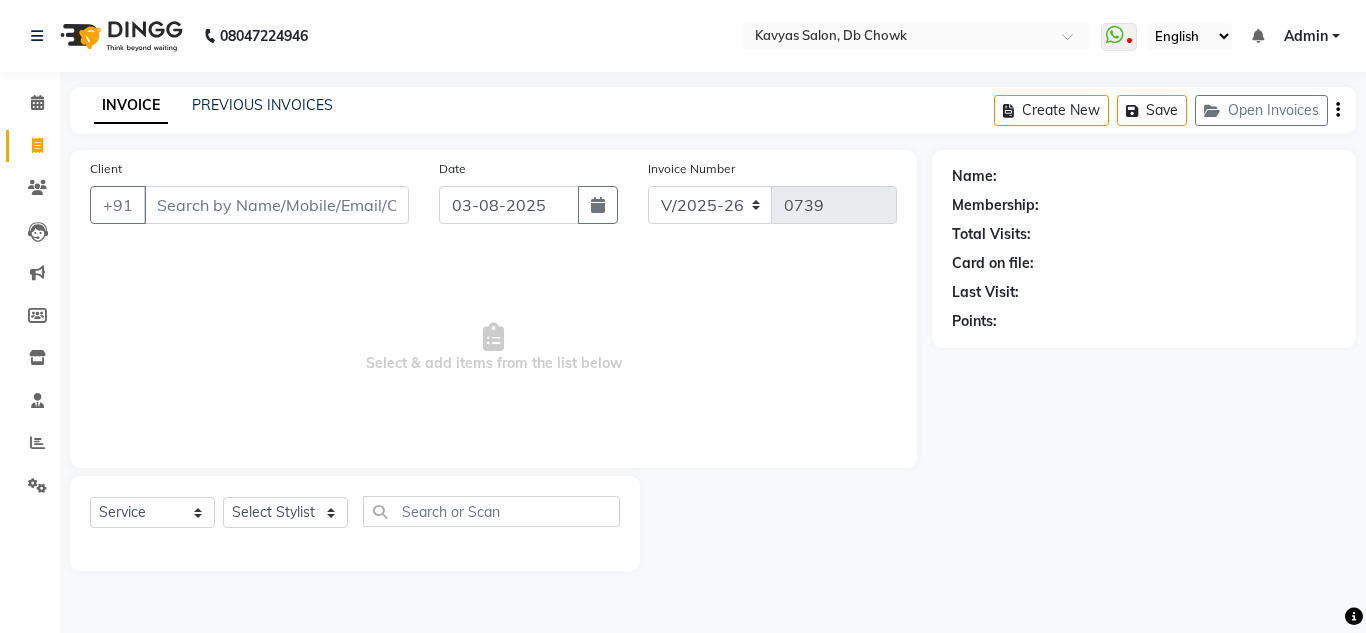 click on "INVOICE PREVIOUS INVOICES Create New   Save   Open Invoices" 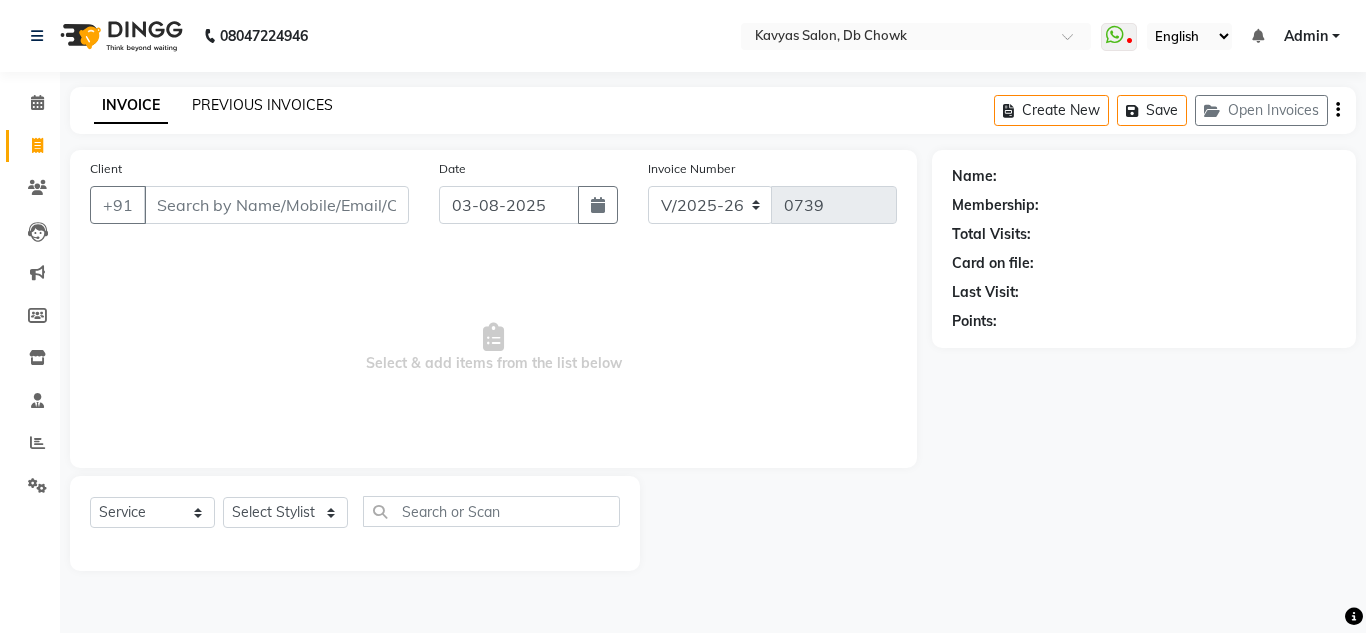 click on "PREVIOUS INVOICES" 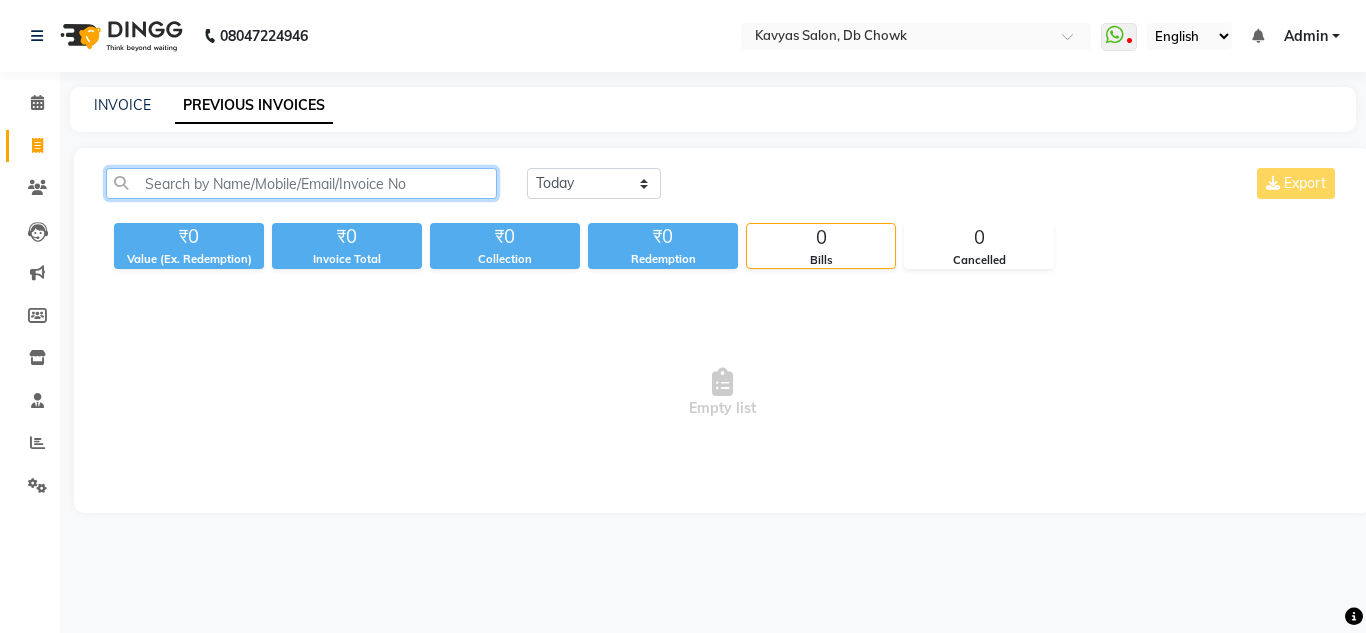 click 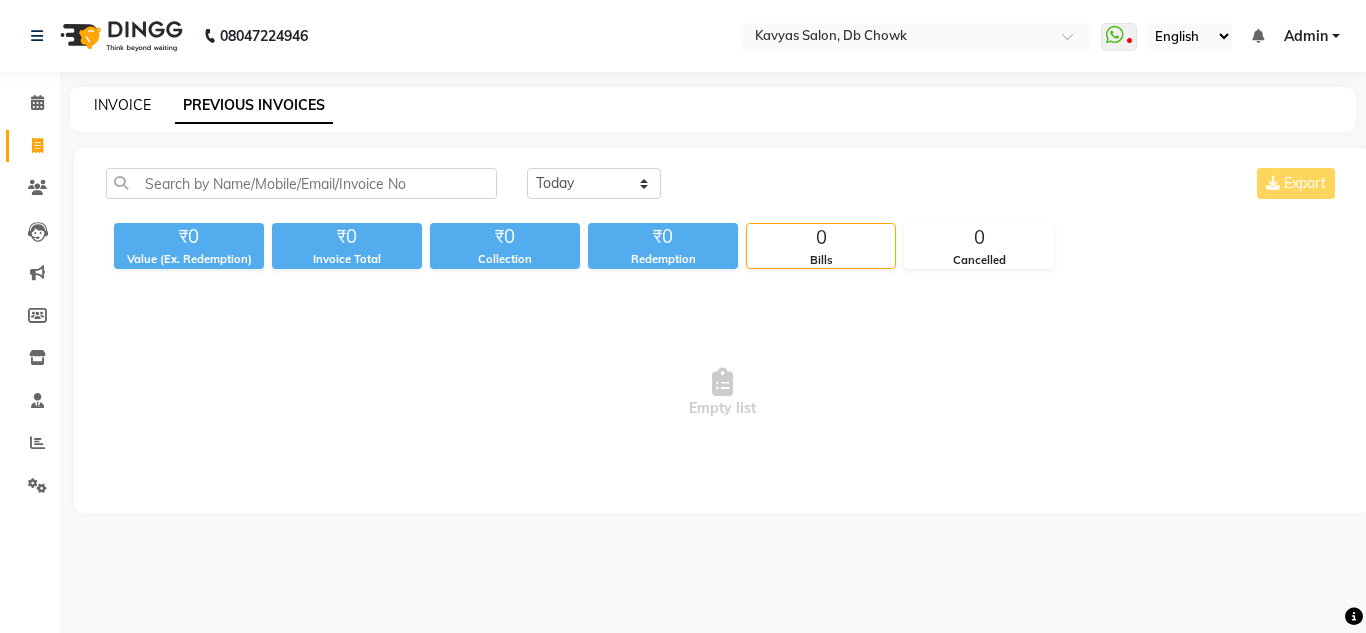 click on "INVOICE" 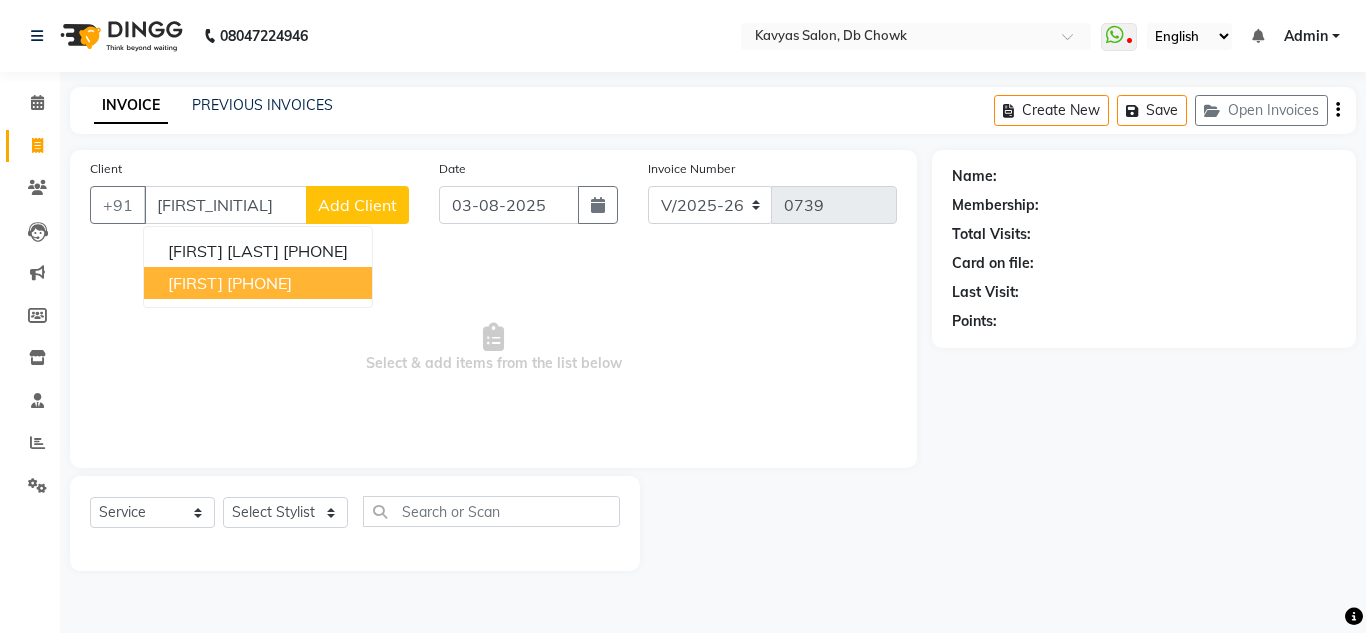 click on "[PHONE]" at bounding box center [259, 283] 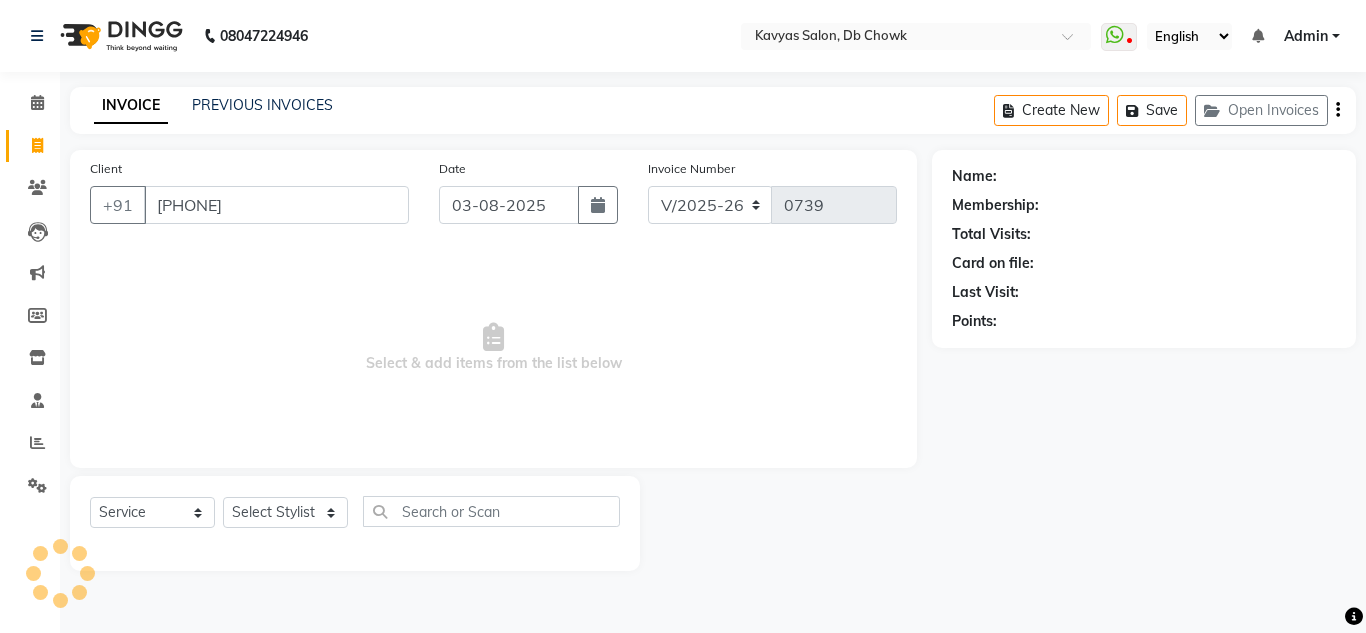 type on "[PHONE]" 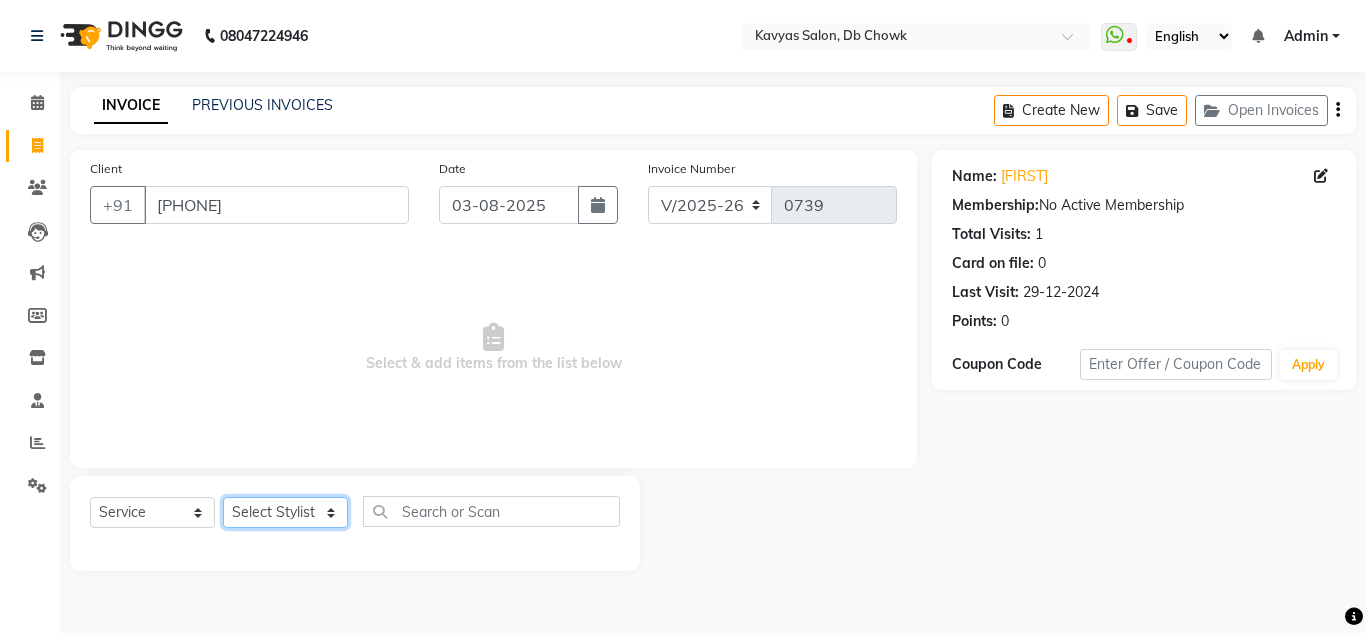 click on "Select Stylist [FIRST] [LAST] [FIRST] [LAST] [FIRST] [LAST] [FIRST] [FIRST] [FIRST] [FIRST] [FIRST] [FIRST] [FIRST] [FIRST] [FIRST] [FIRST]" 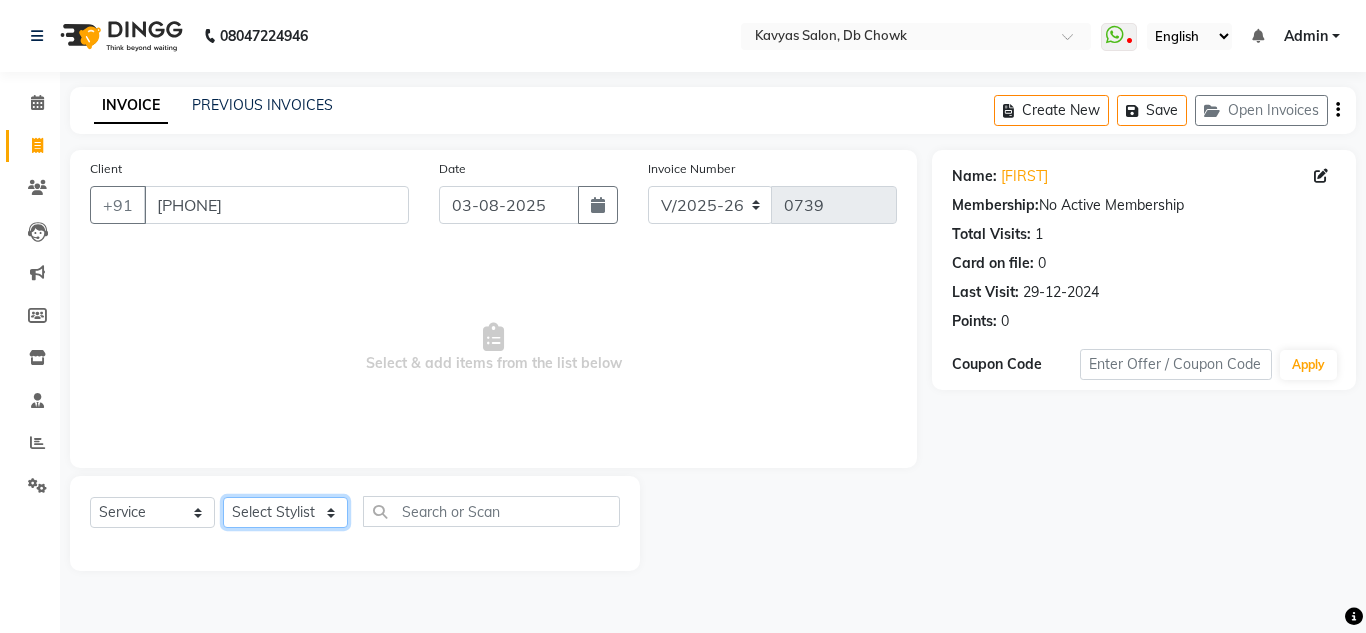select on "[NUMBER]" 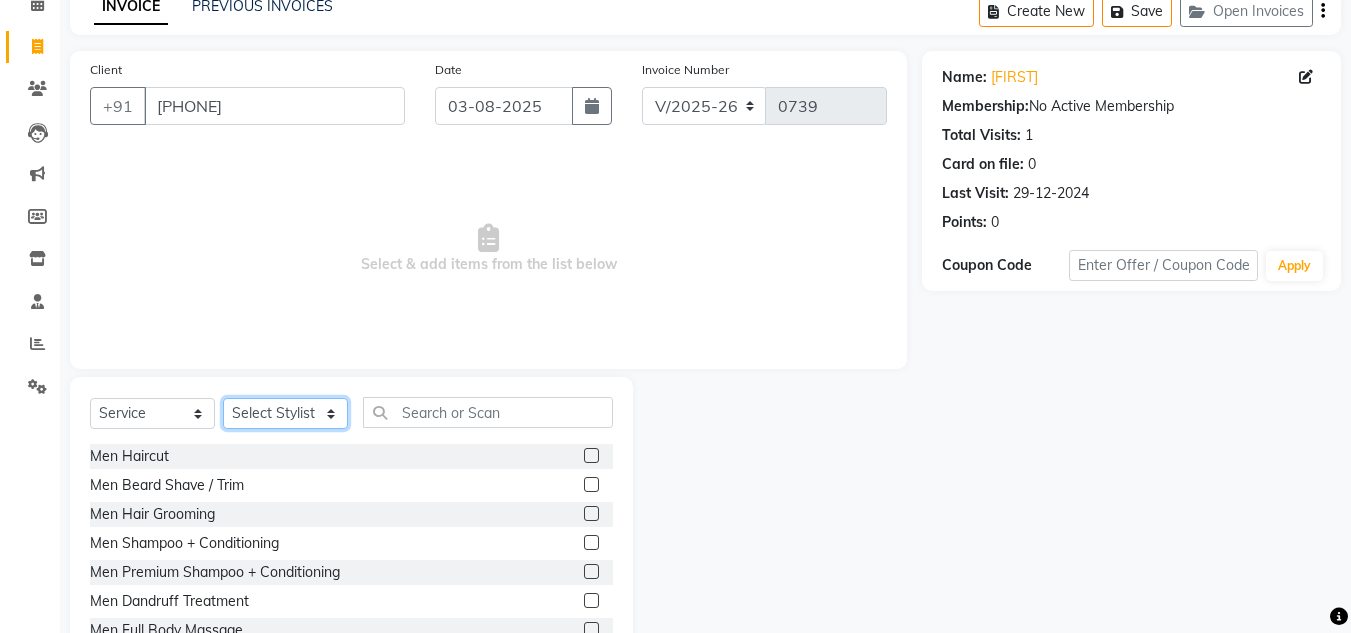 scroll, scrollTop: 168, scrollLeft: 0, axis: vertical 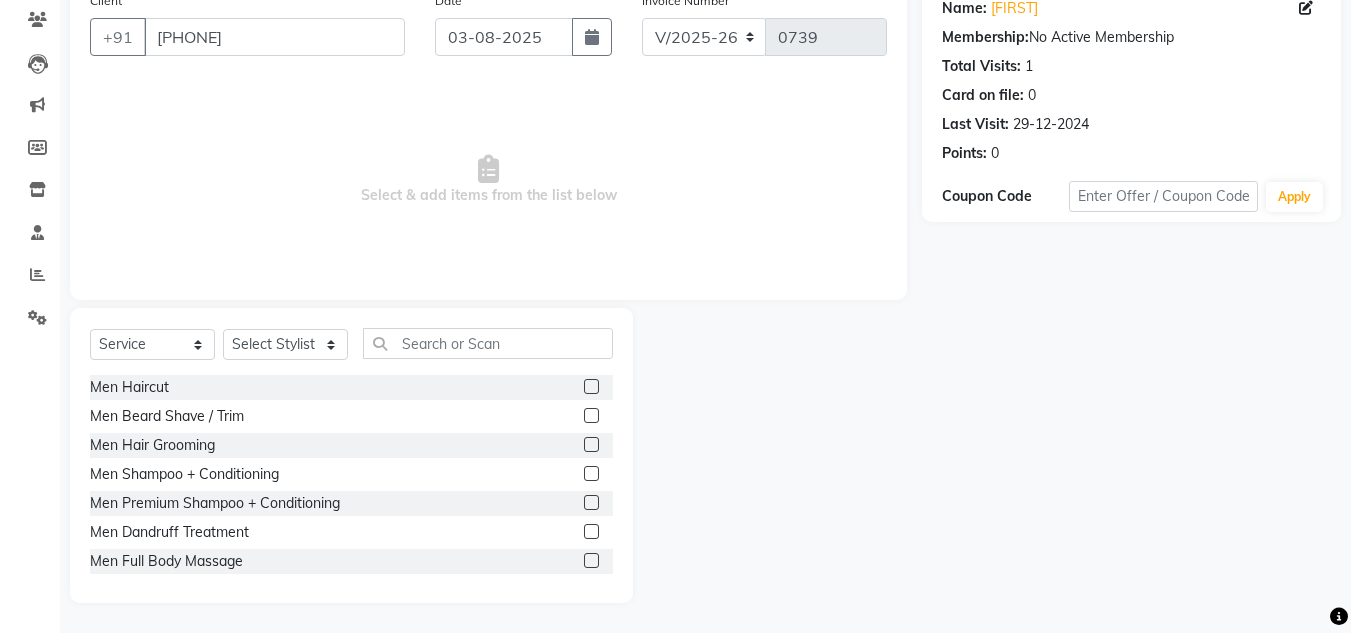 click 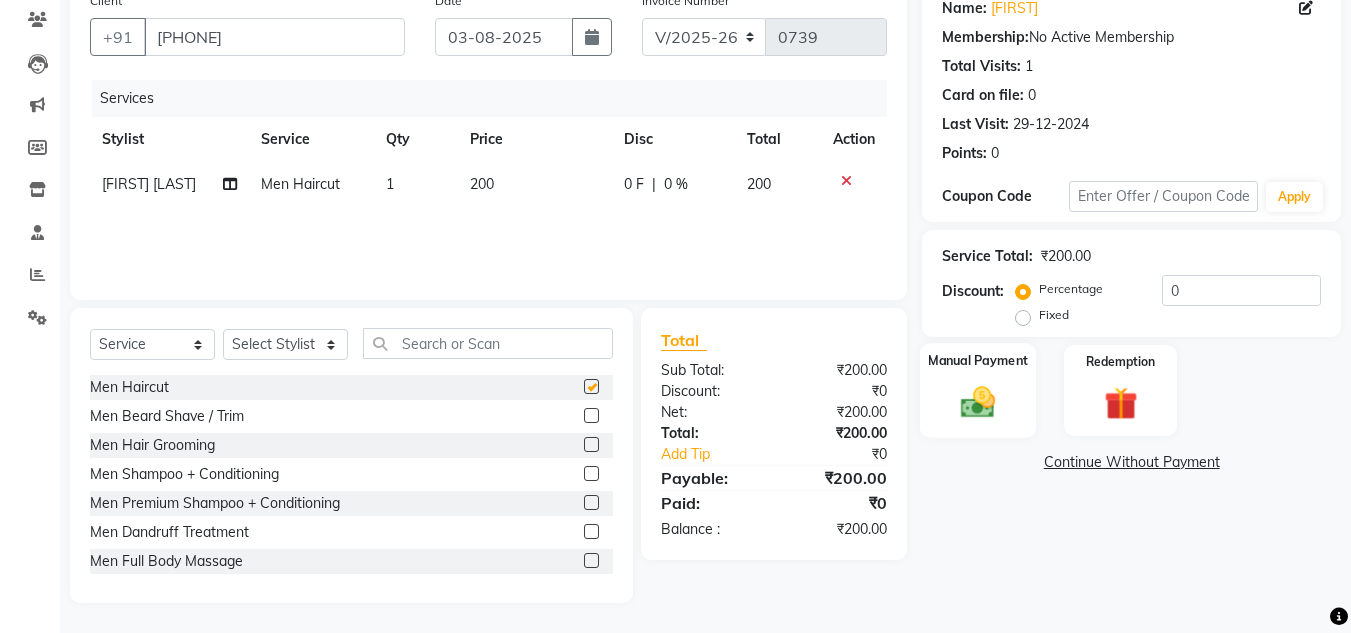 checkbox on "false" 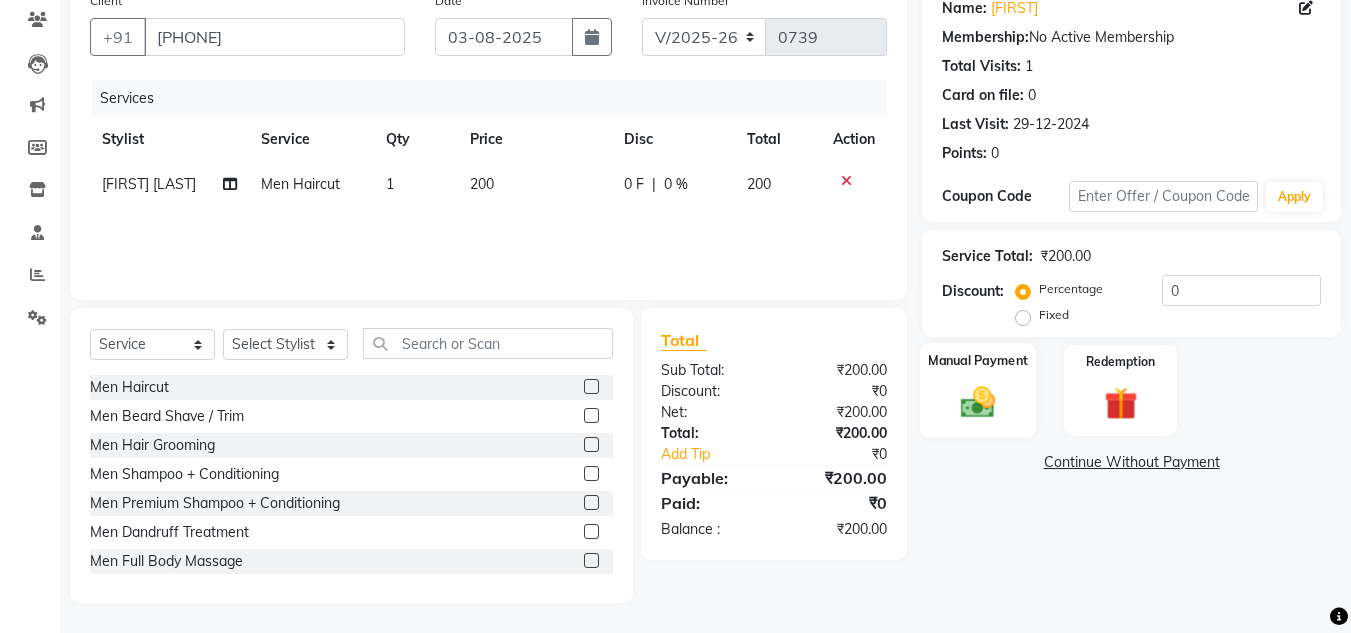 click 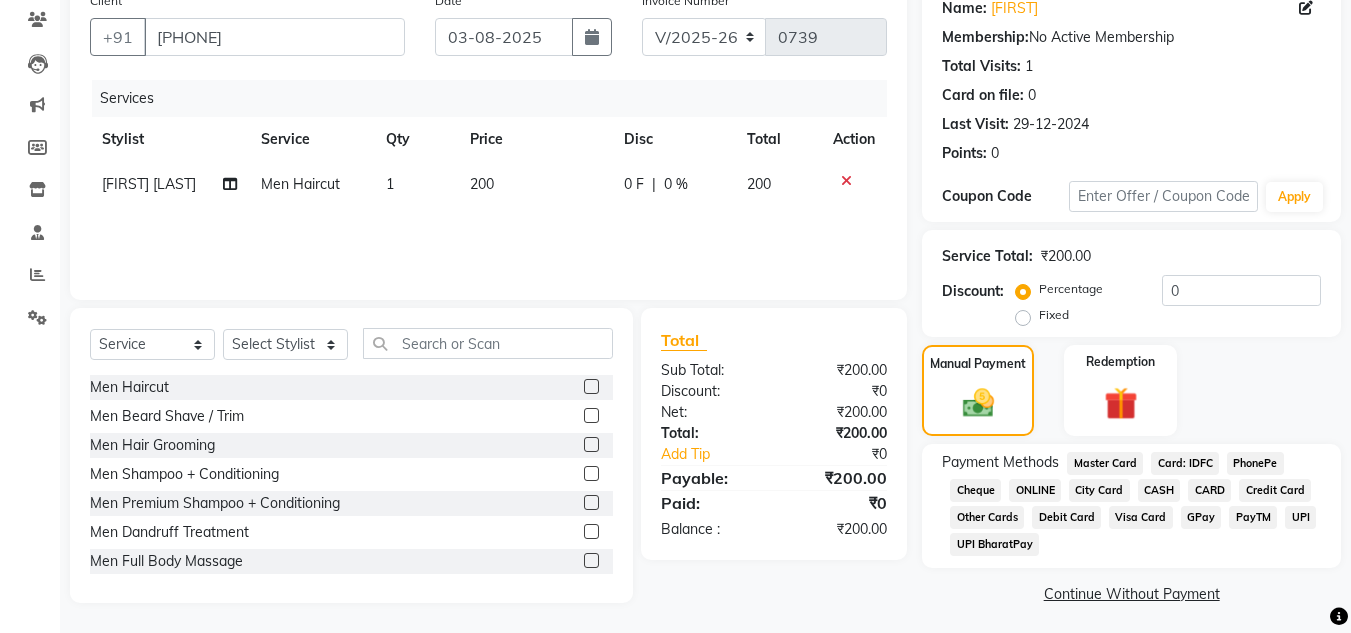 click on "CASH" 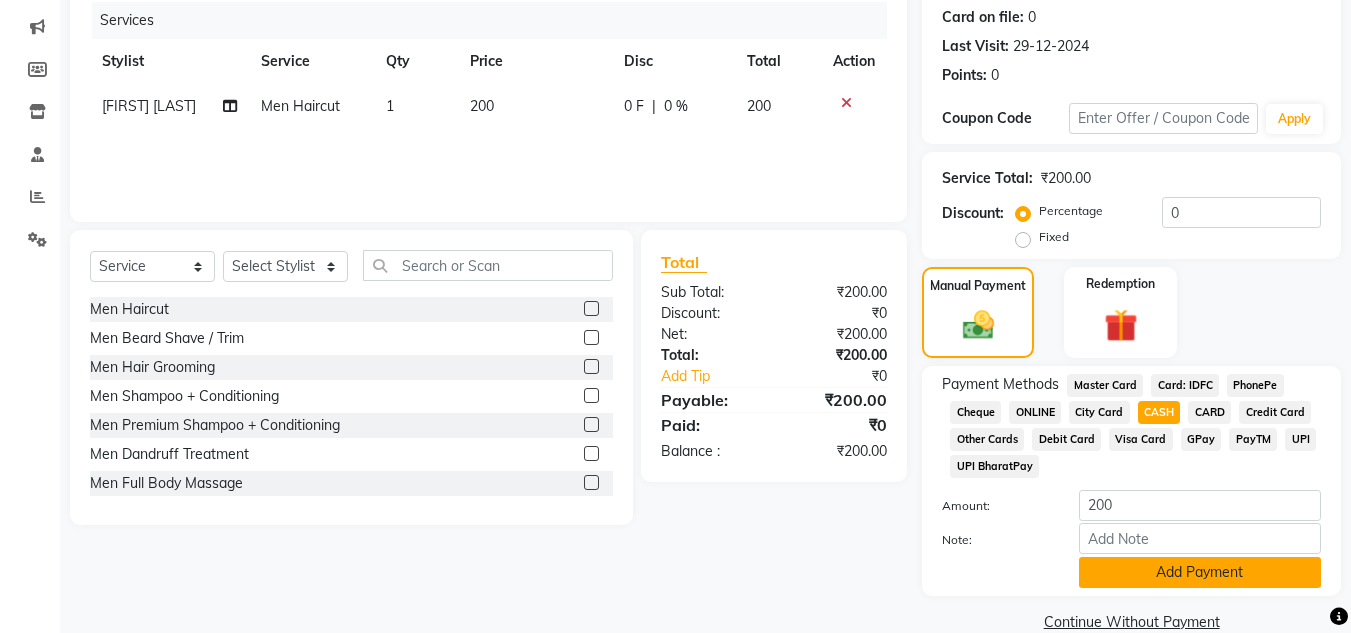 scroll, scrollTop: 280, scrollLeft: 0, axis: vertical 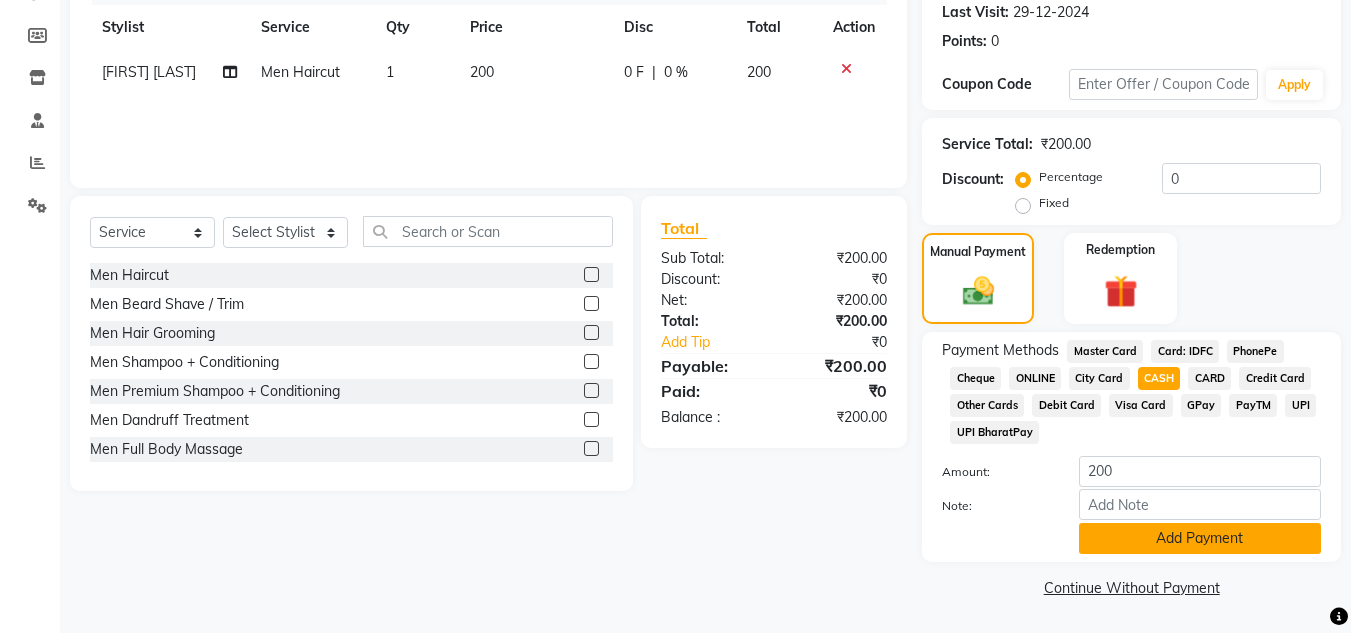 click on "Add Payment" 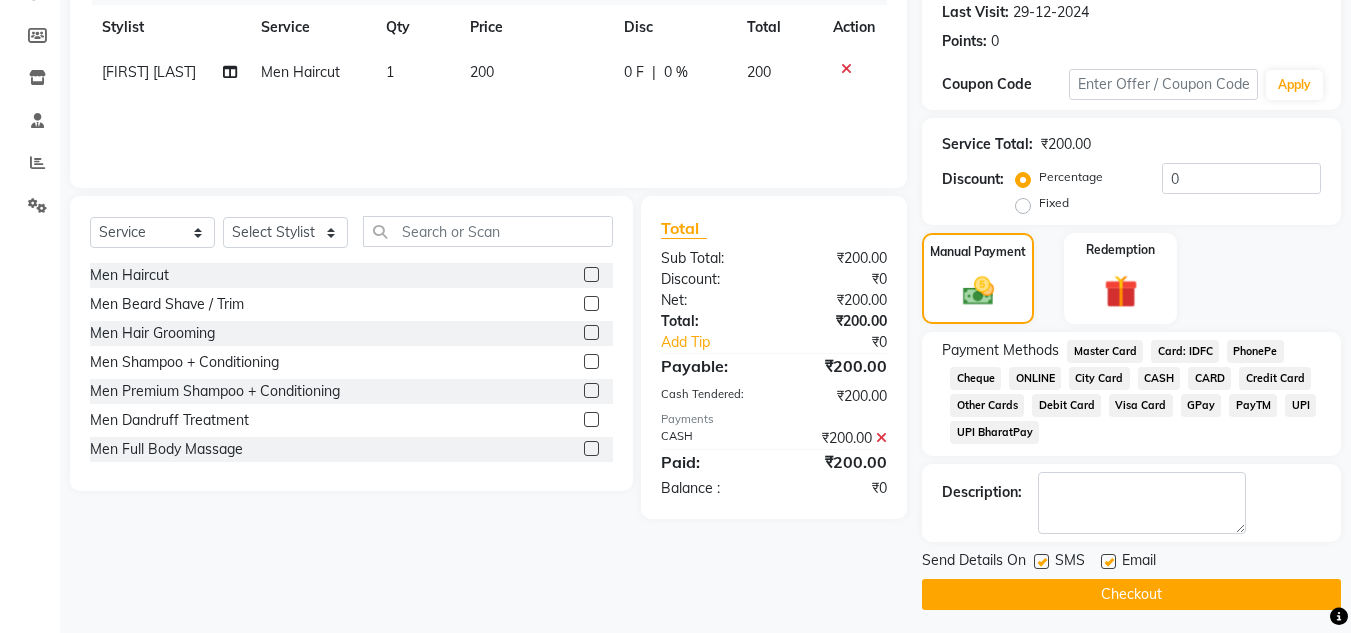 click on "SMS" 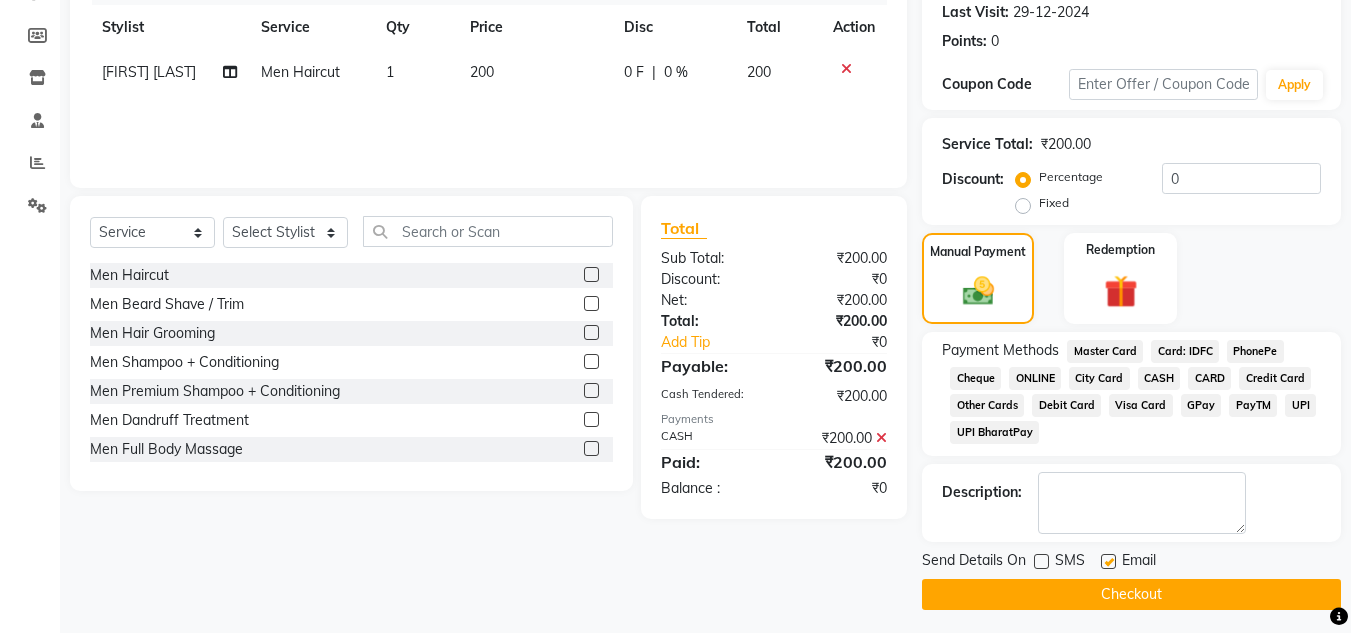 click on "Checkout" 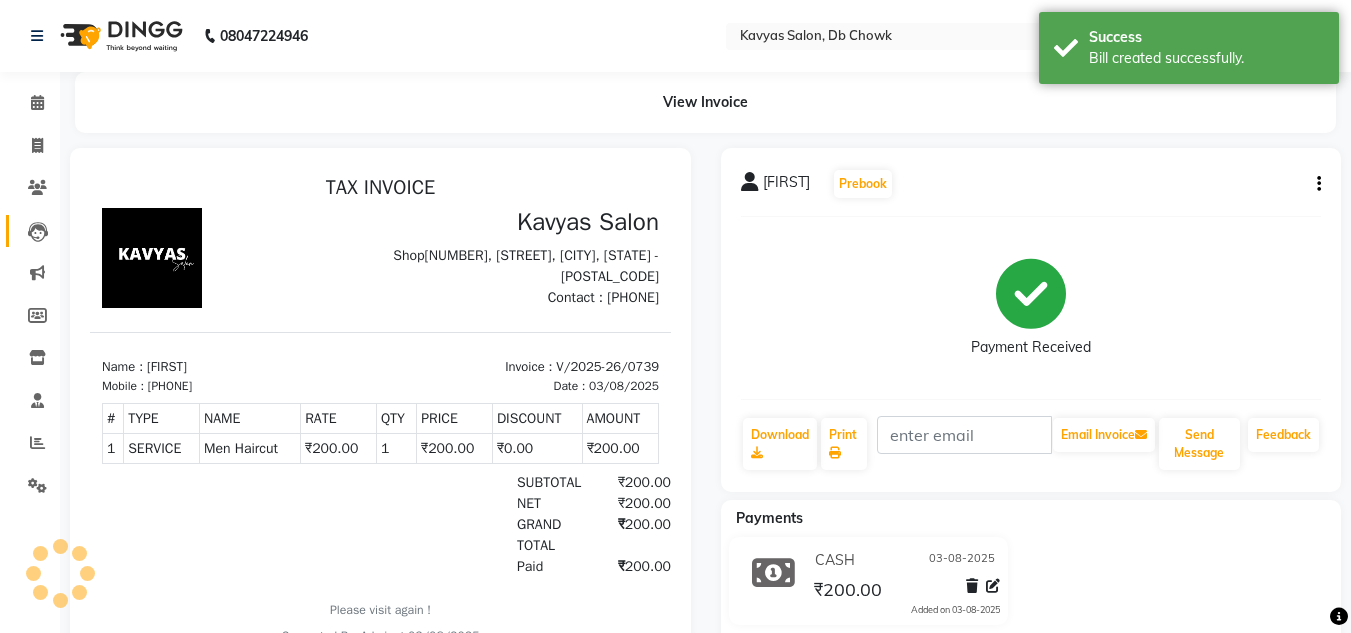 scroll, scrollTop: 0, scrollLeft: 0, axis: both 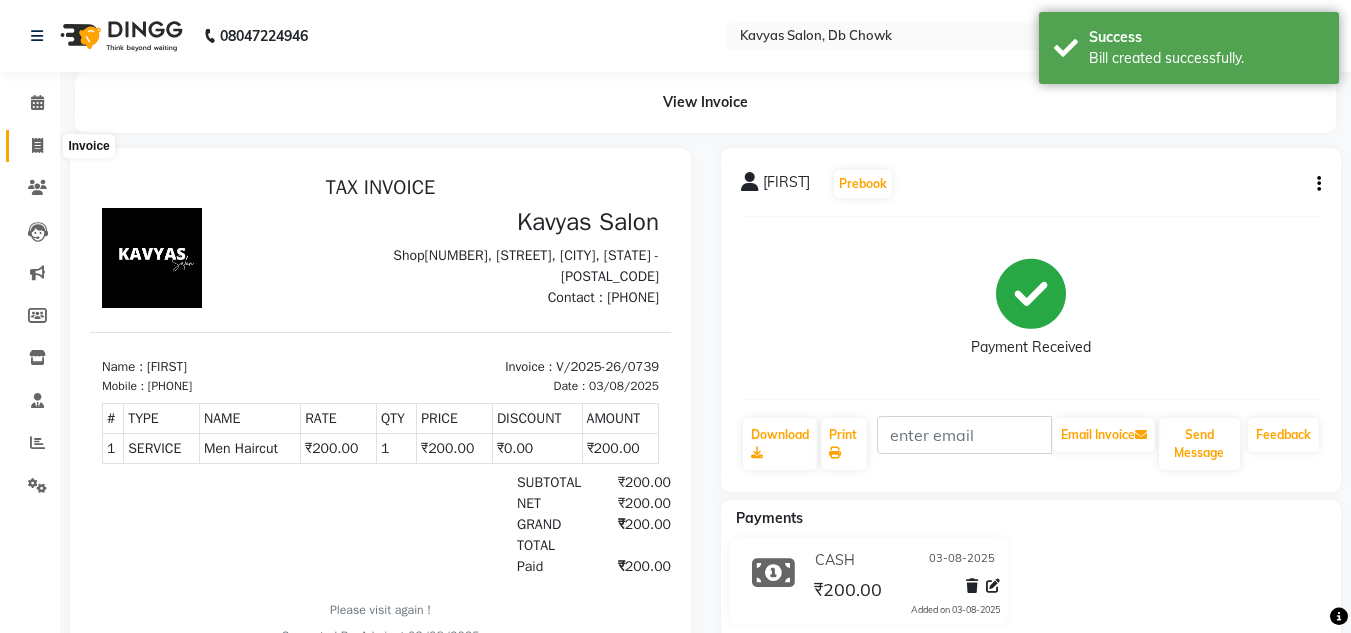 click 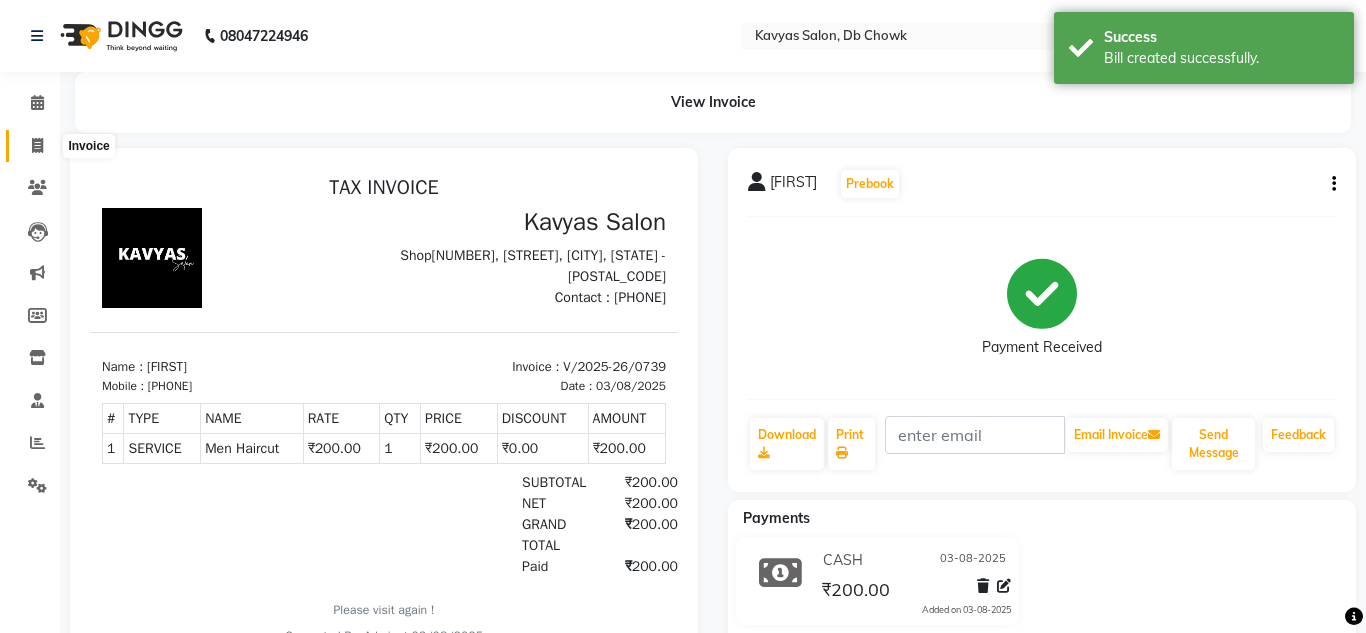 select on "6954" 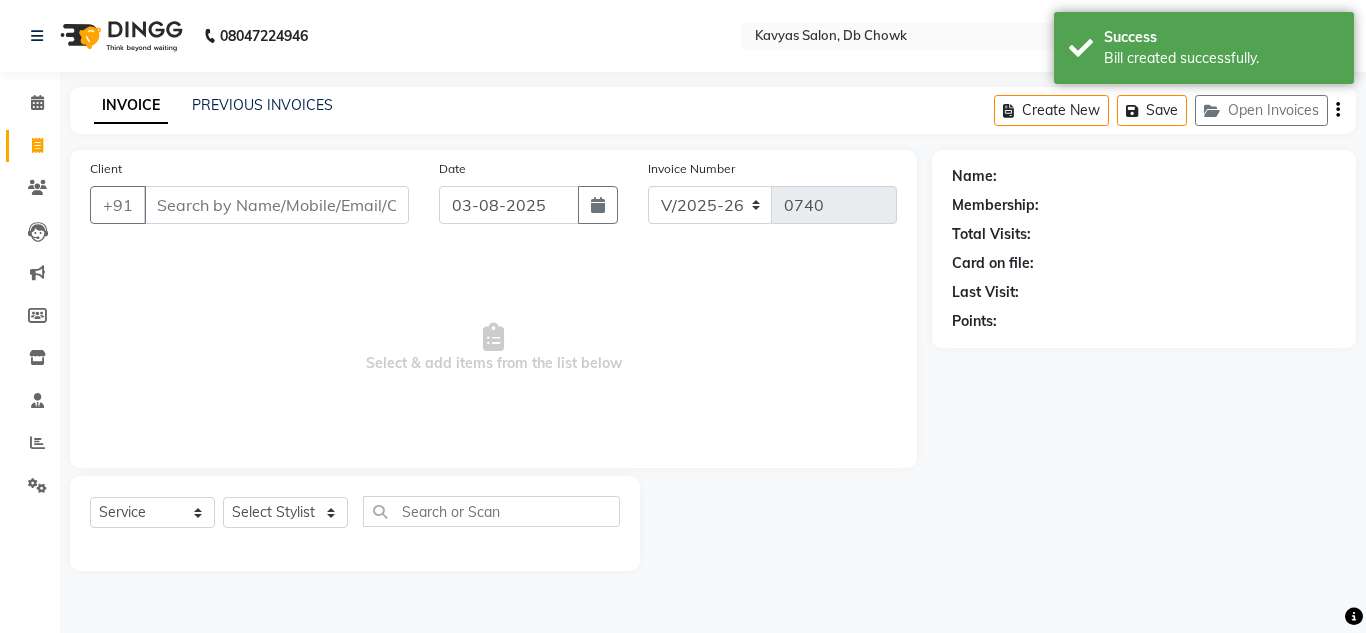 click on "Client" at bounding box center (276, 205) 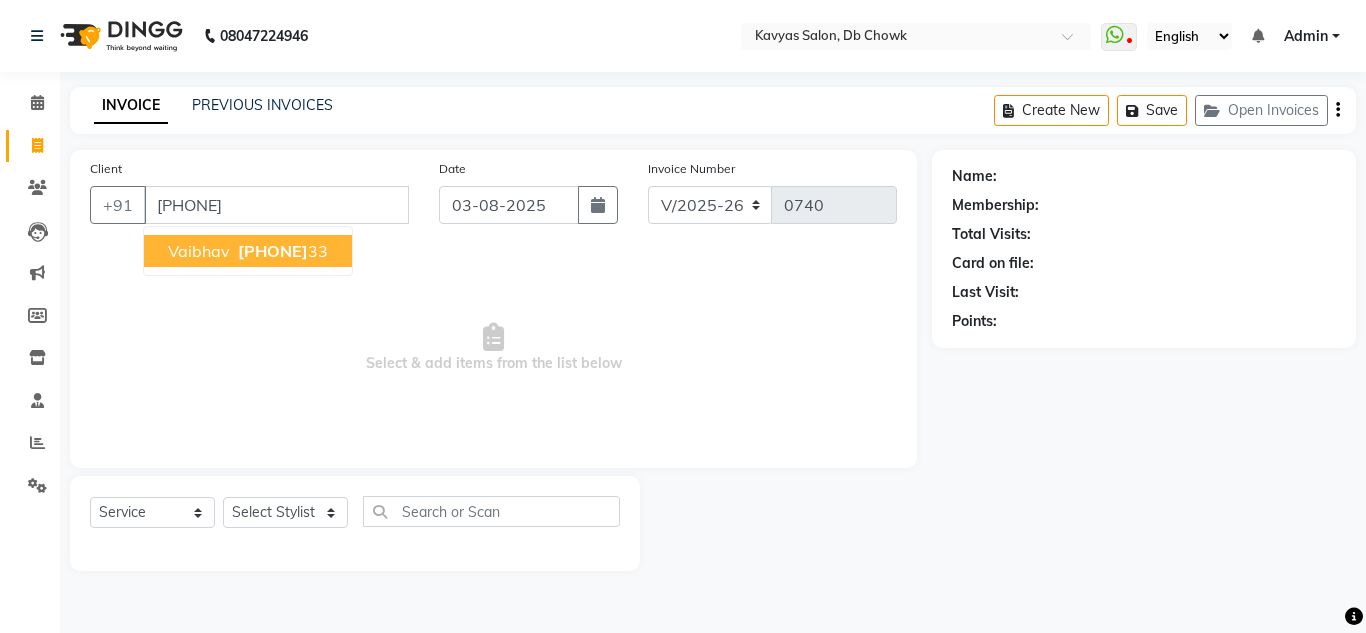 type on "[PHONE]" 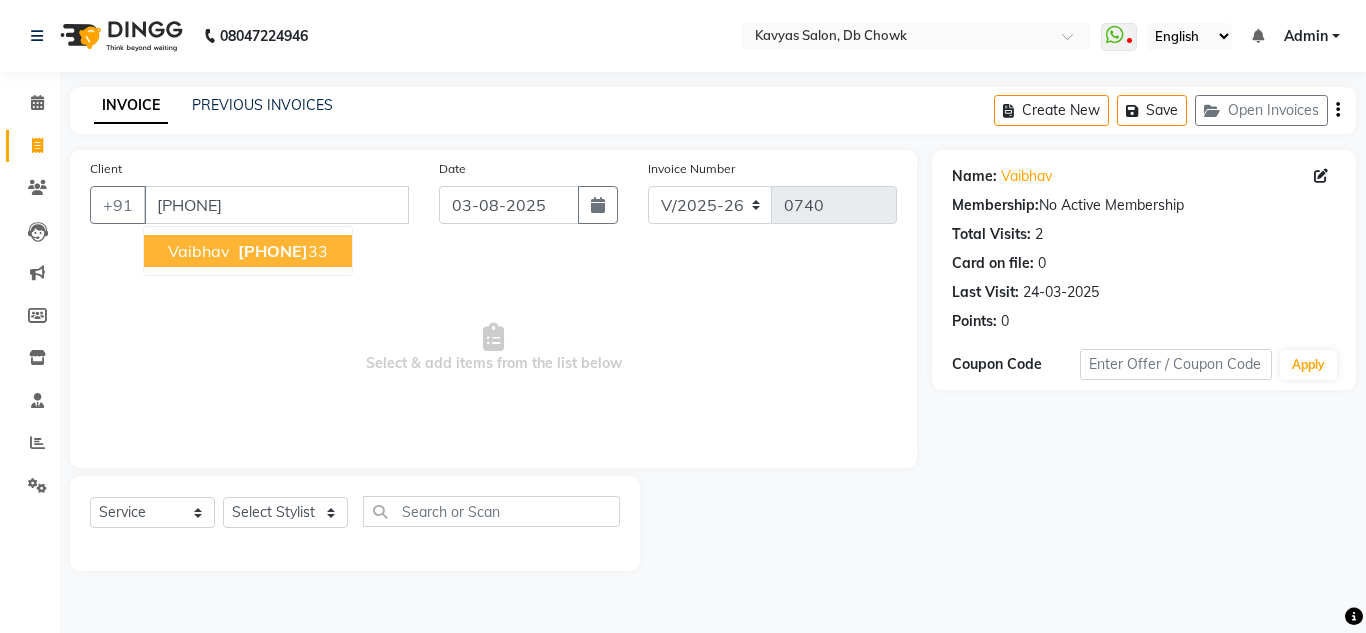 click on "[FIRST] [PHONE]" at bounding box center [248, 251] 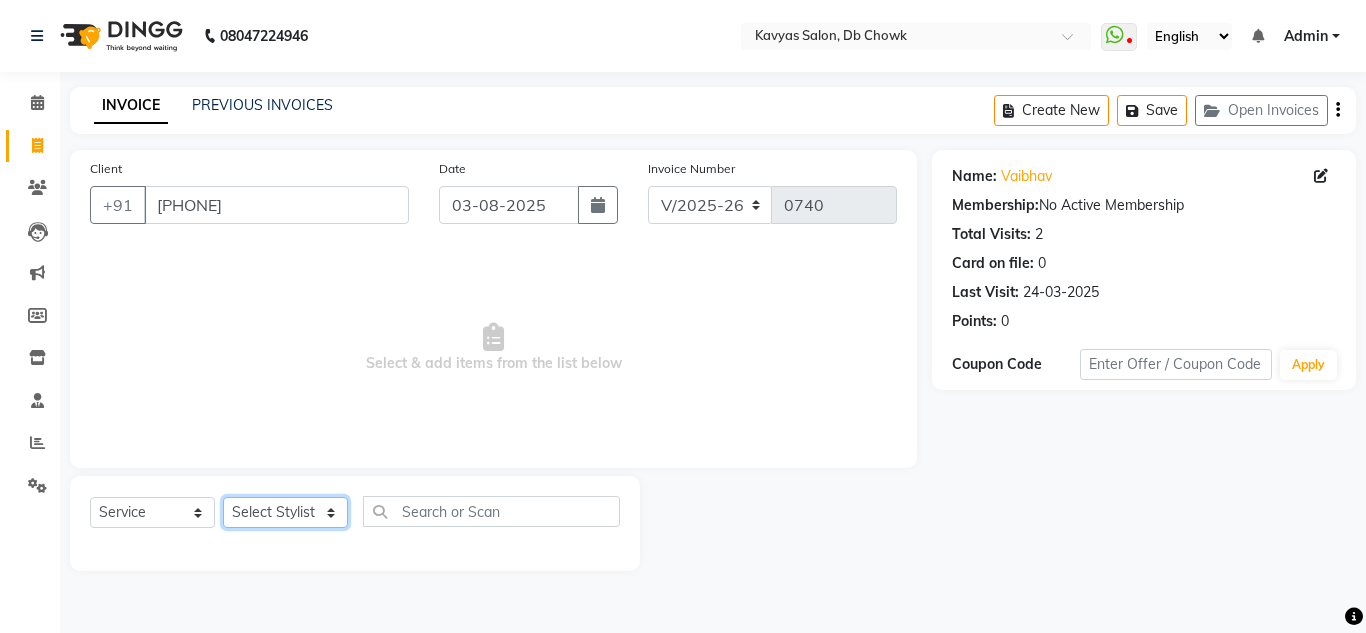 click on "Select Stylist [FIRST] [LAST] [FIRST] [LAST] [FIRST] [LAST] [FIRST] [FIRST] [FIRST] [FIRST] [FIRST] [FIRST] [FIRST] [FIRST] [FIRST] [FIRST]" 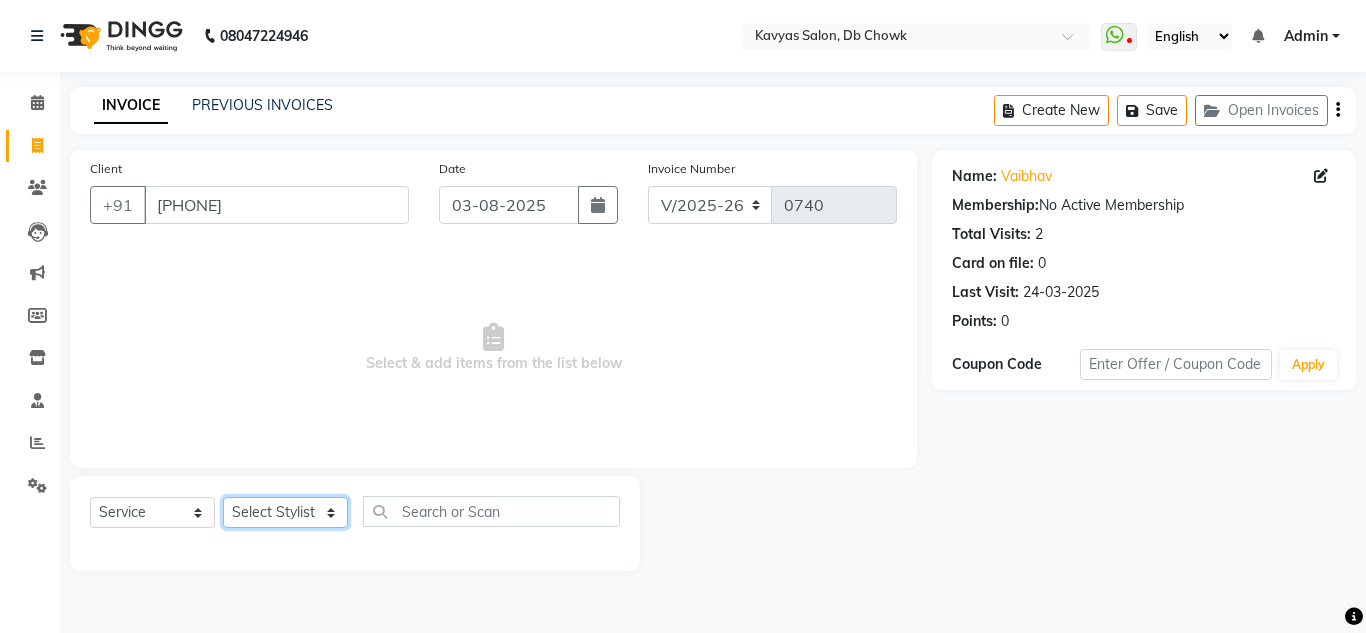 select on "83735" 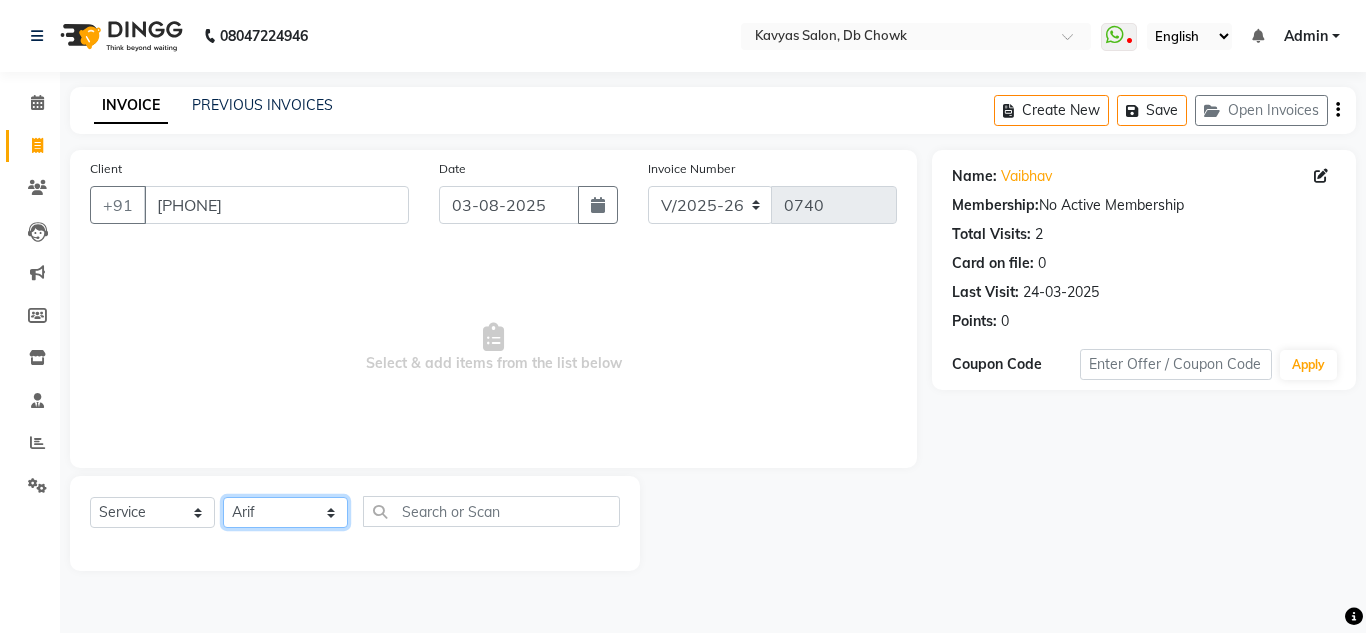 click on "Select Stylist [FIRST] [LAST] [FIRST] [LAST] [FIRST] [LAST] [FIRST] [FIRST] [FIRST] [FIRST] [FIRST] [FIRST] [FIRST] [FIRST] [FIRST] [FIRST]" 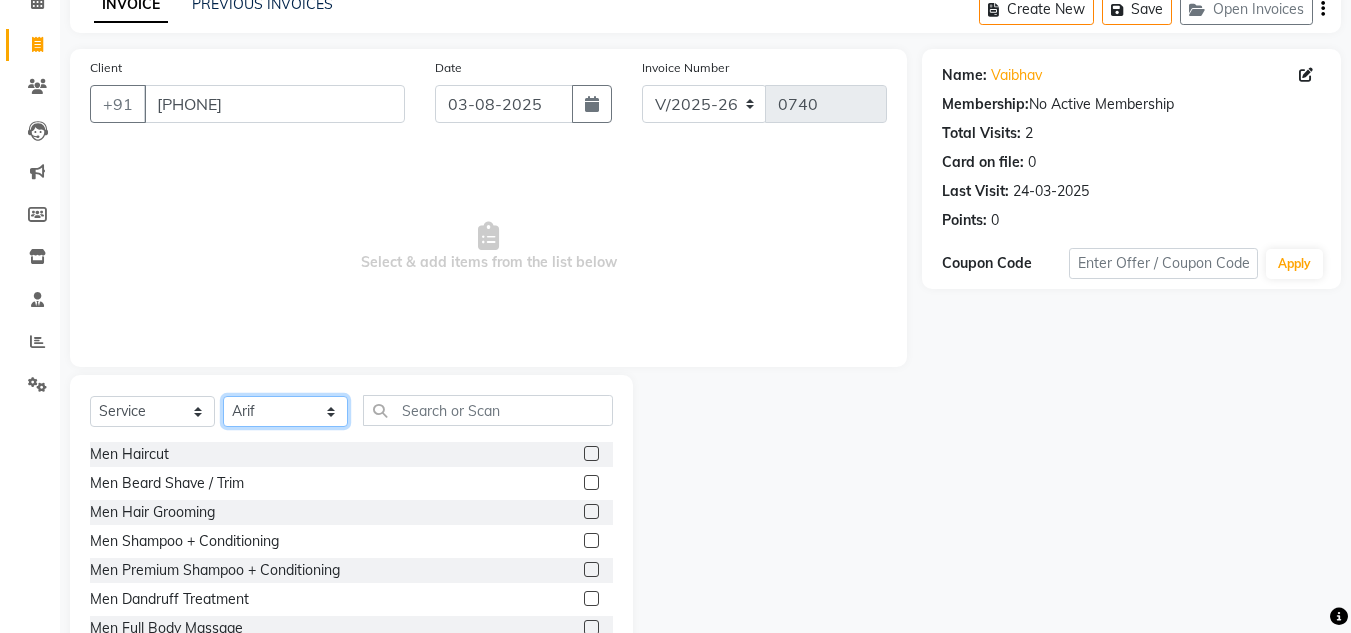 scroll, scrollTop: 168, scrollLeft: 0, axis: vertical 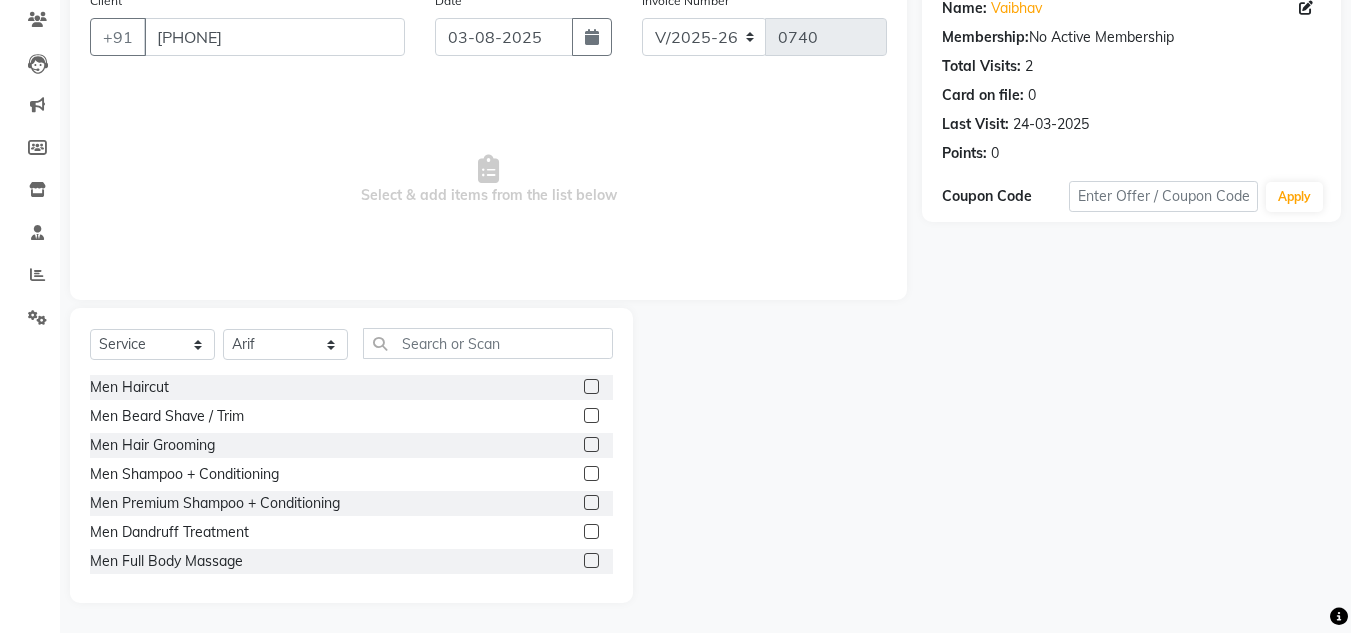 click on "Men Haircut" 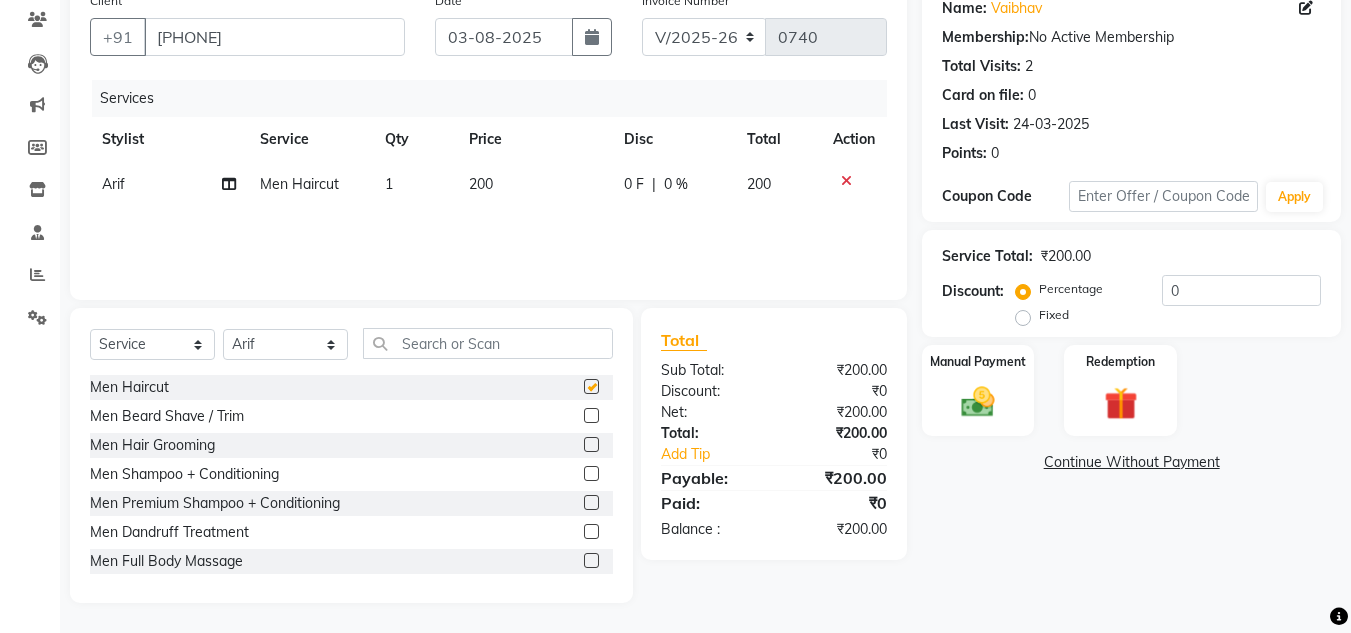 checkbox on "false" 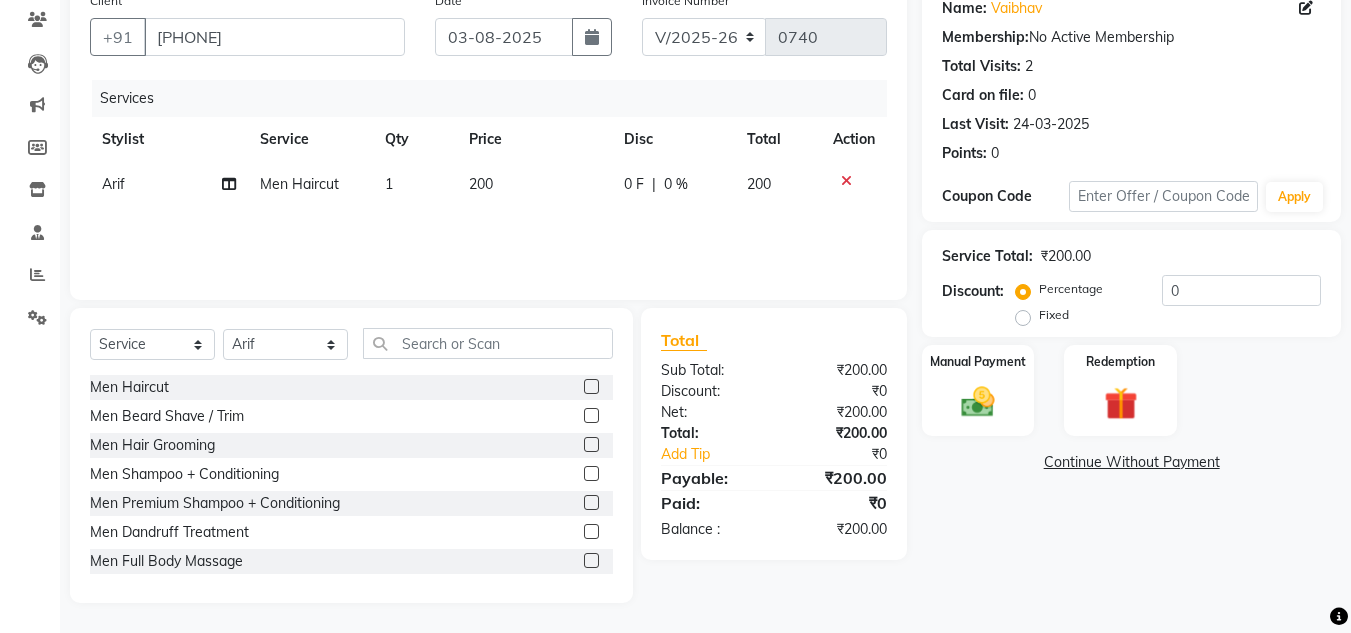 click 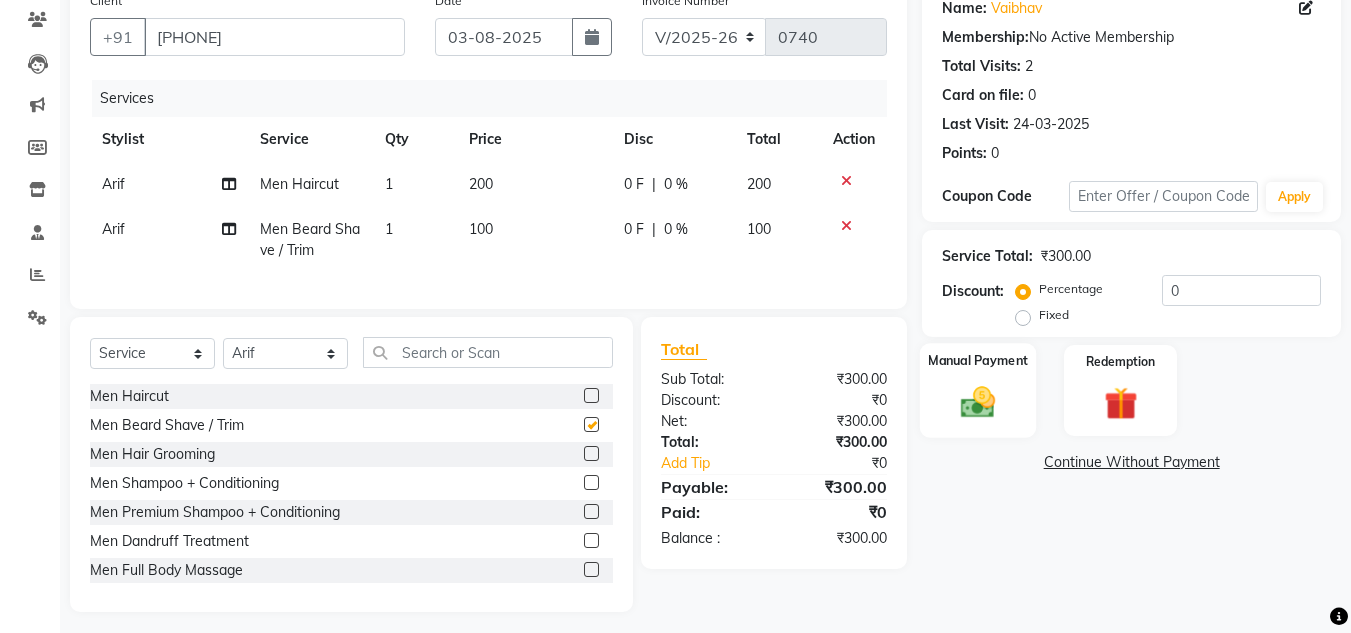 checkbox on "false" 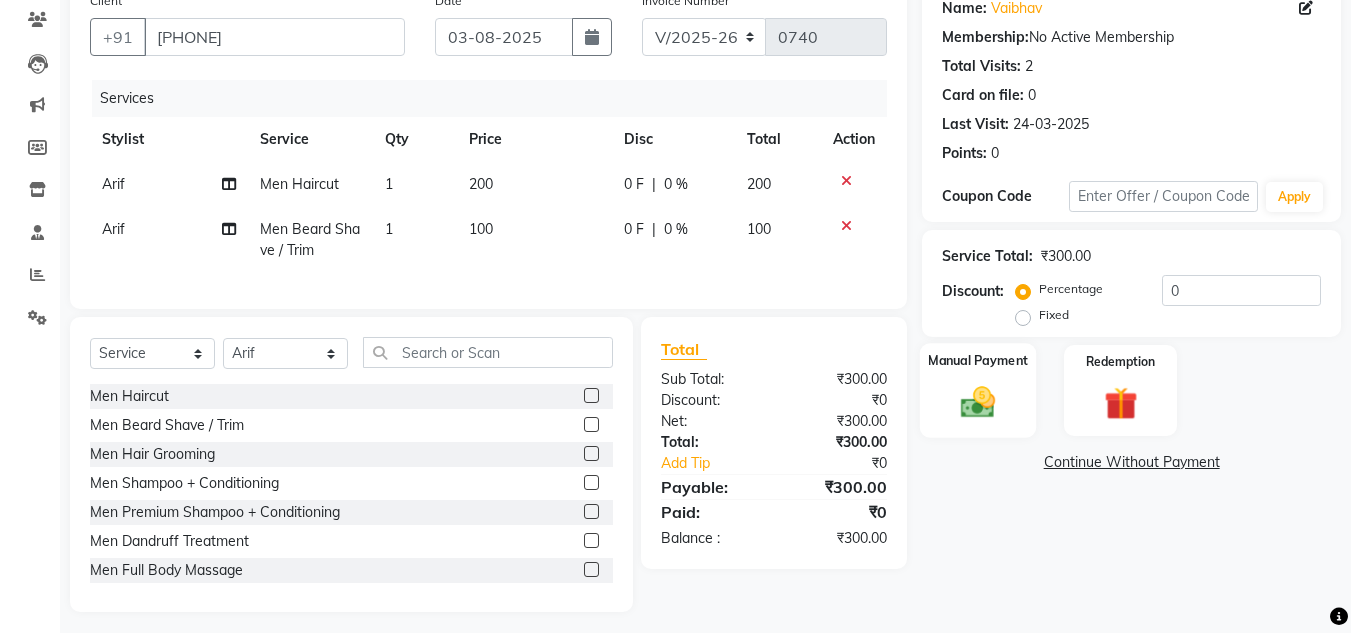 click 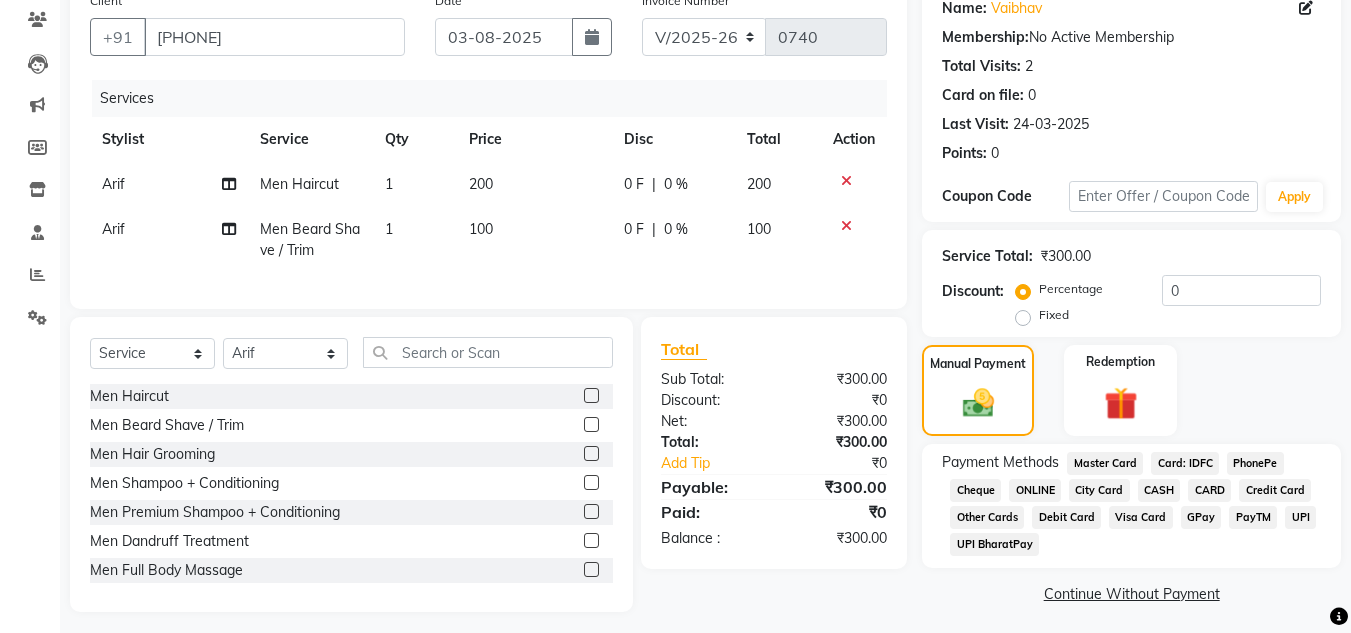 click on "ONLINE" 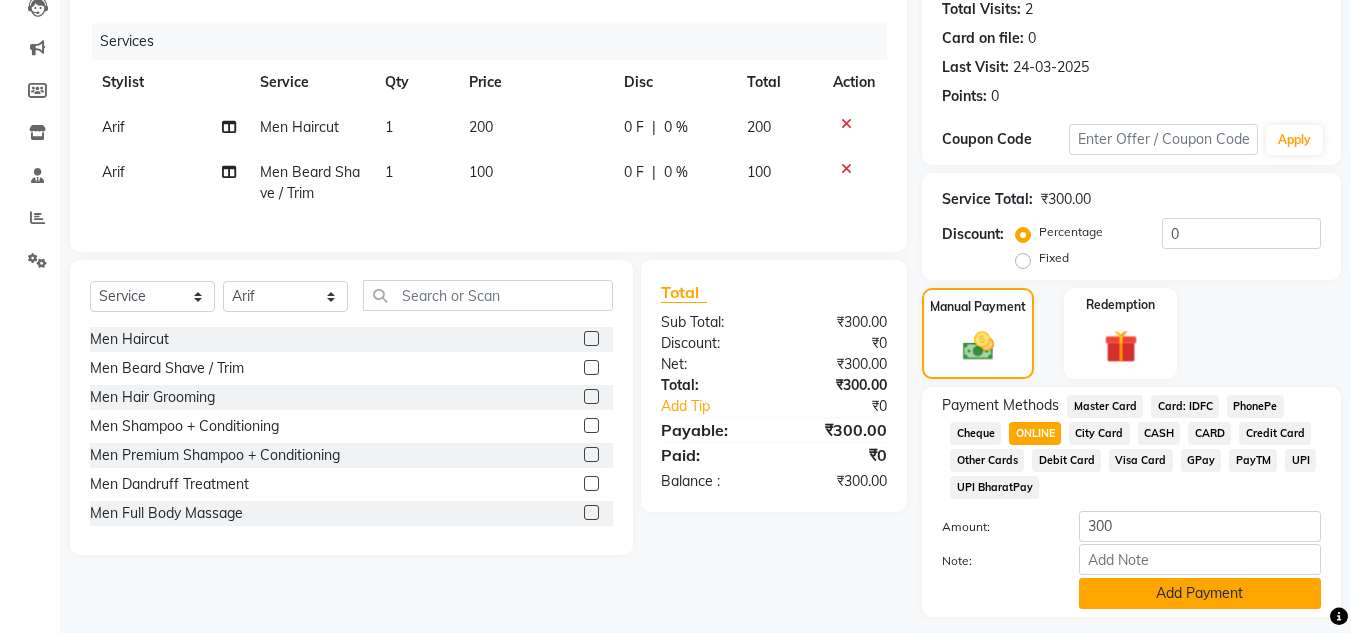 scroll, scrollTop: 280, scrollLeft: 0, axis: vertical 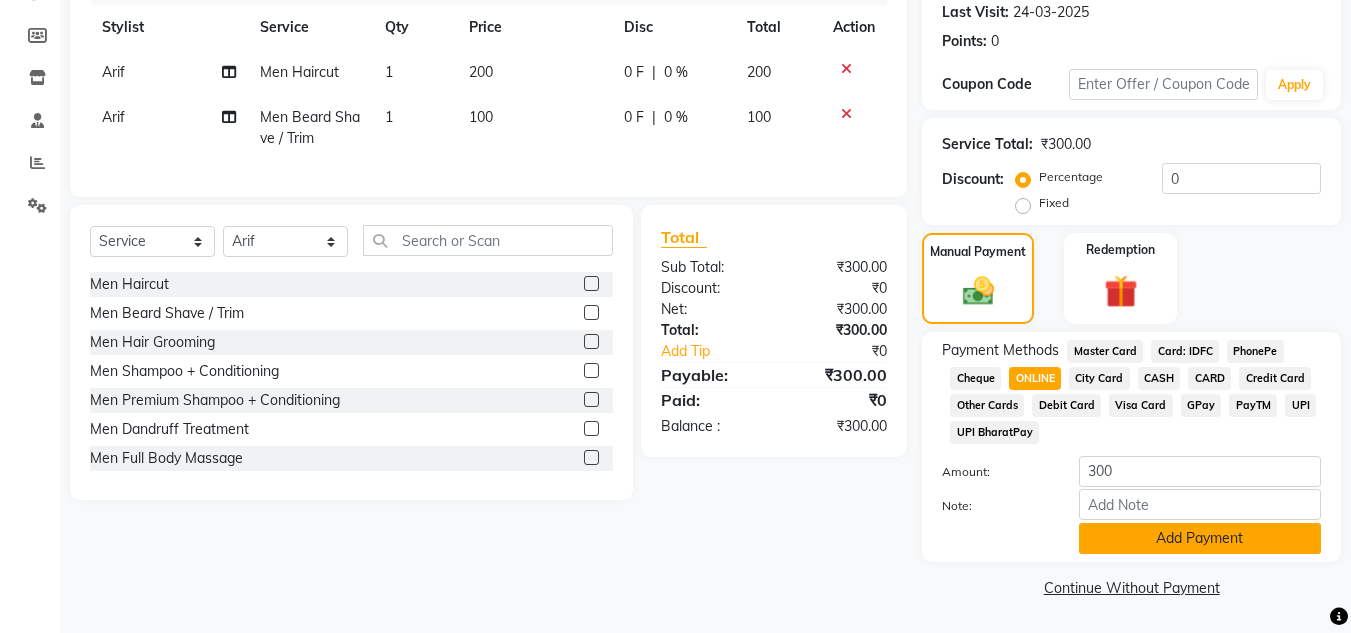 click on "Add Payment" 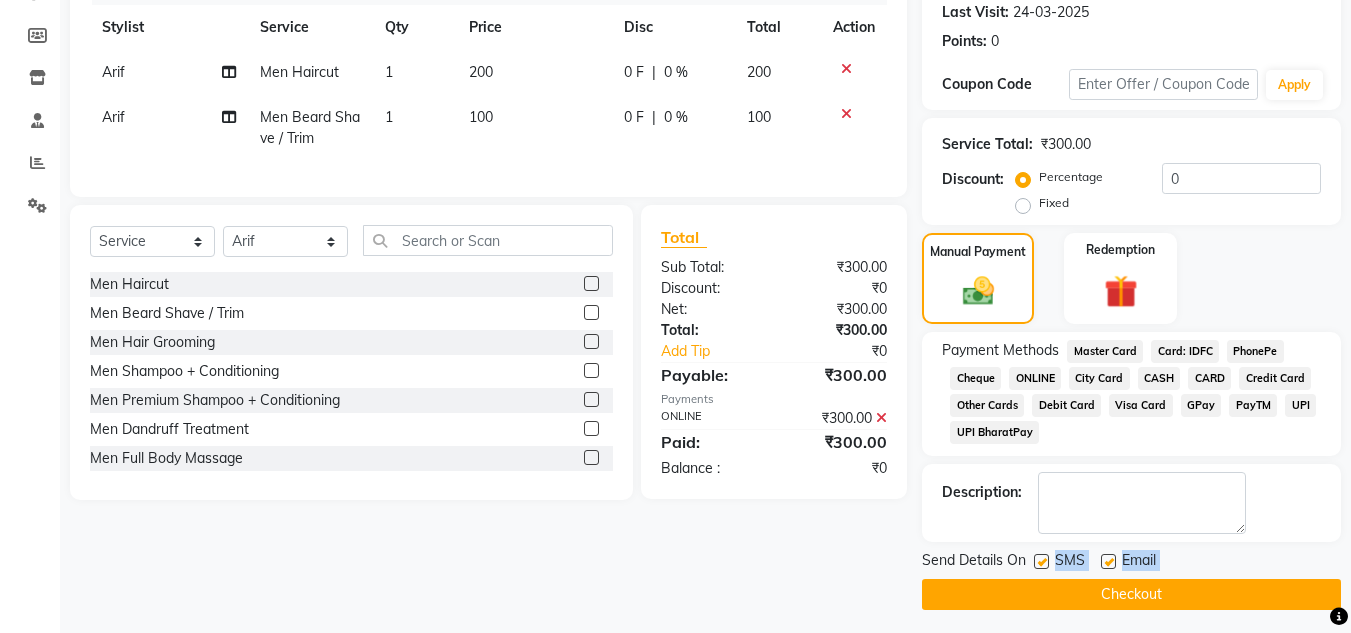 drag, startPoint x: 1040, startPoint y: 565, endPoint x: 1042, endPoint y: 604, distance: 39.051247 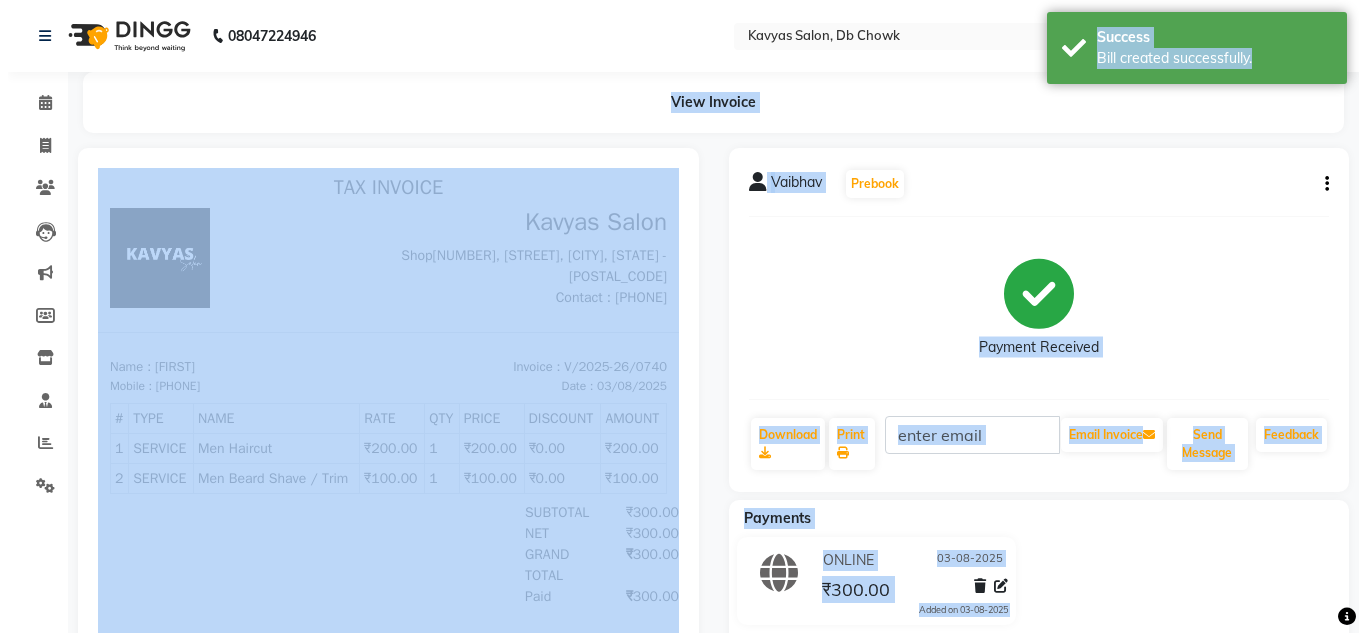 scroll, scrollTop: 0, scrollLeft: 0, axis: both 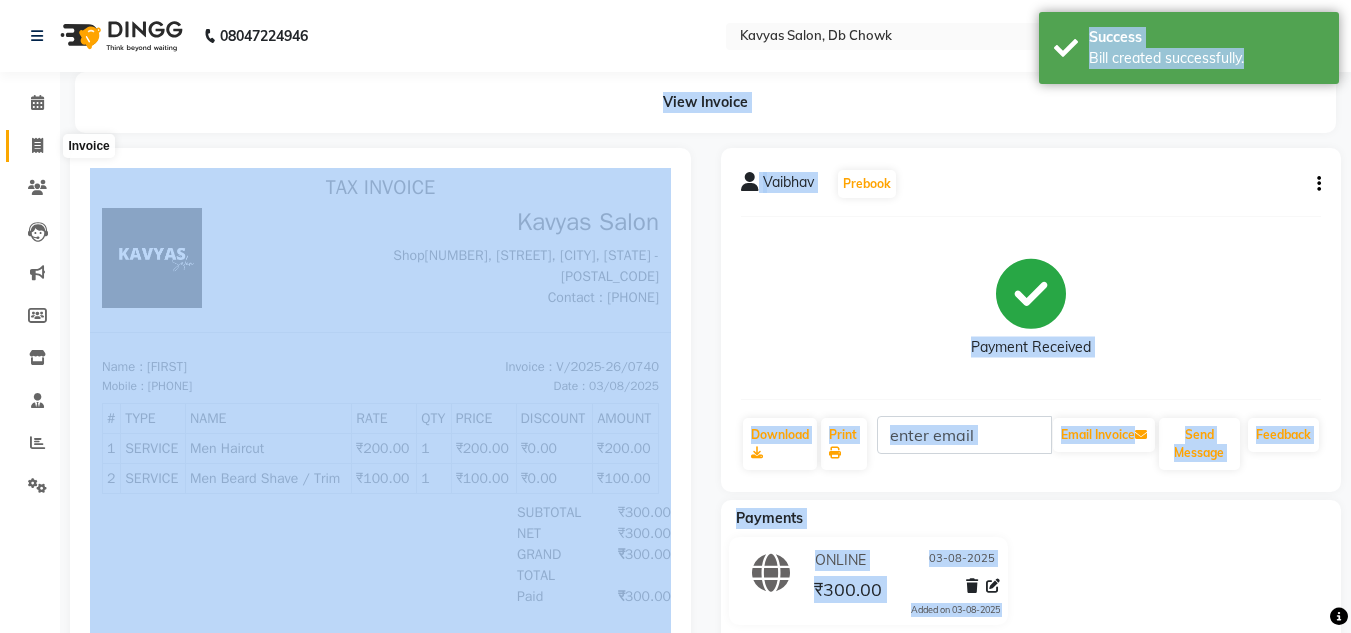 click 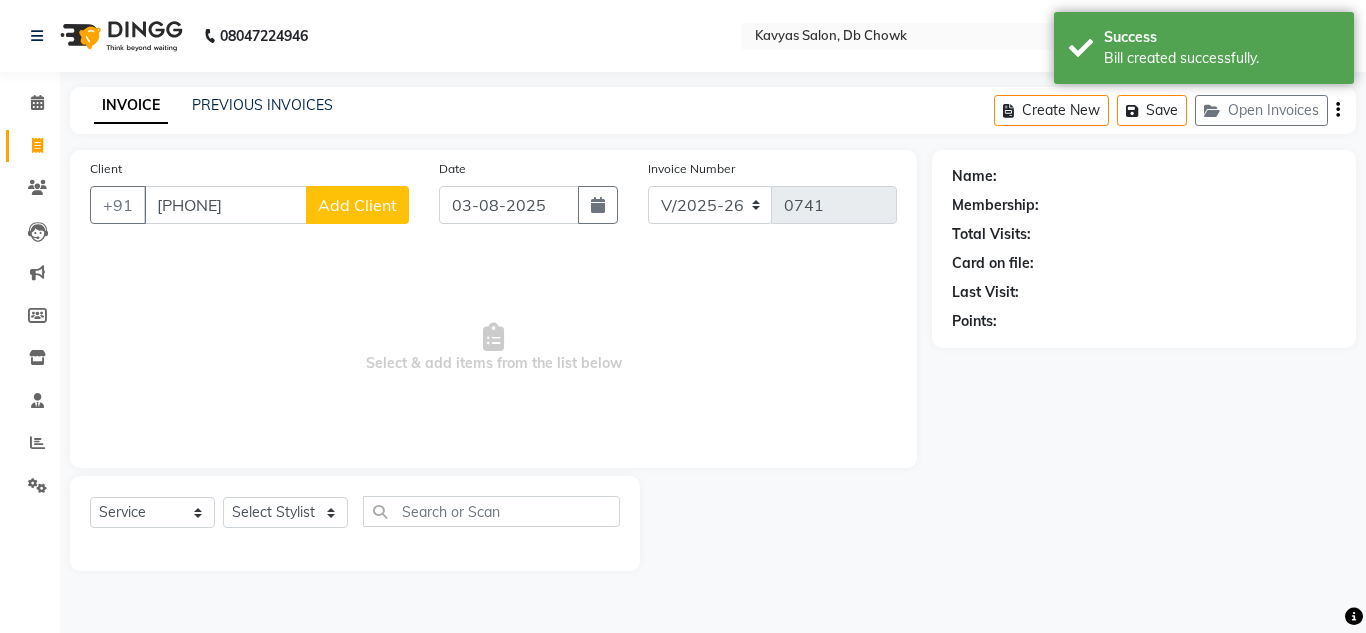 type on "[PHONE]" 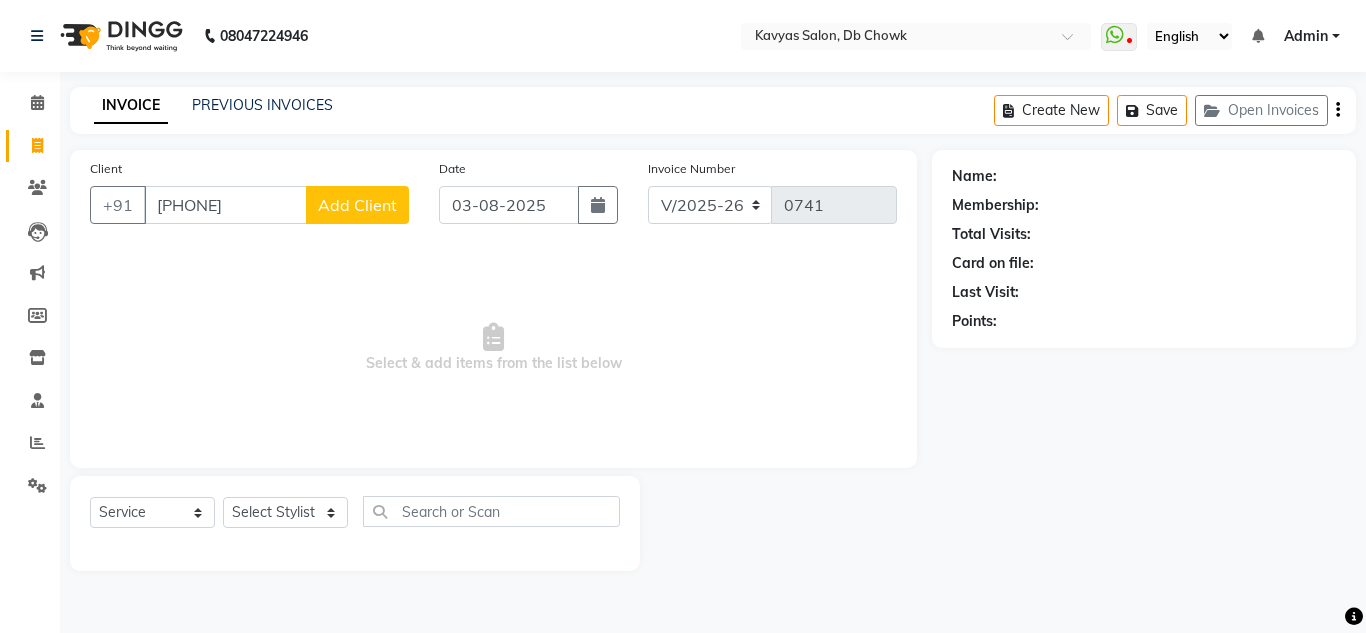 click on "Add Client" 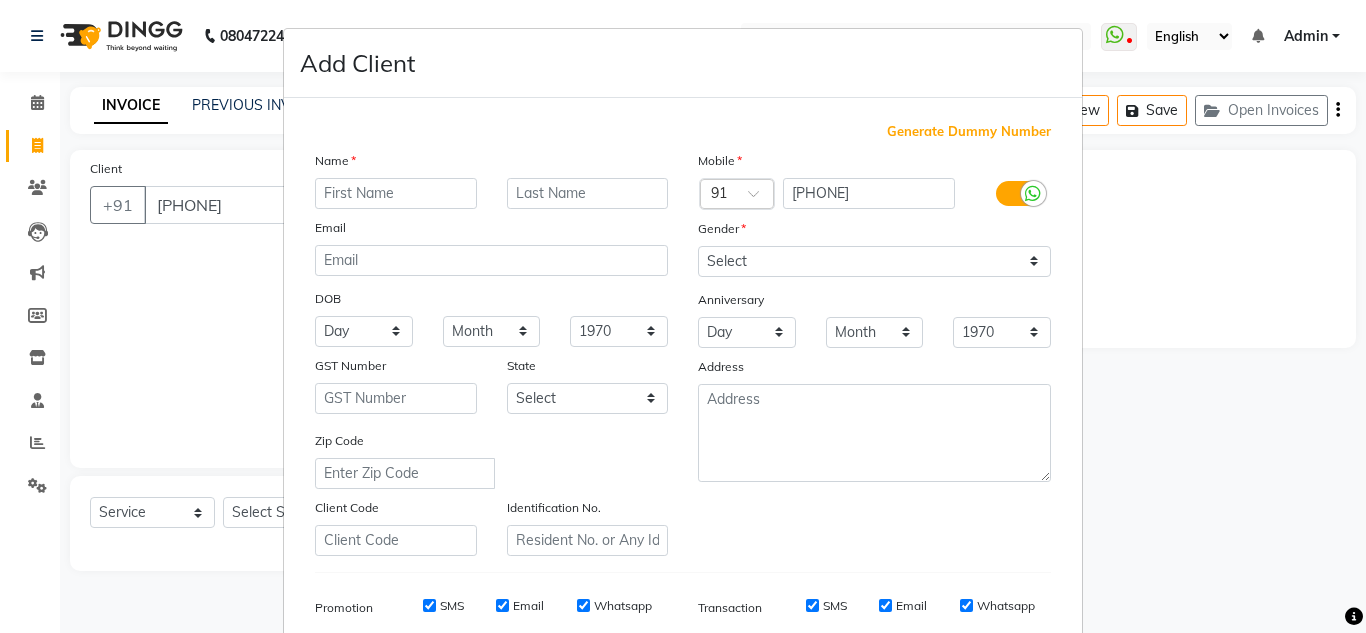 click at bounding box center [396, 193] 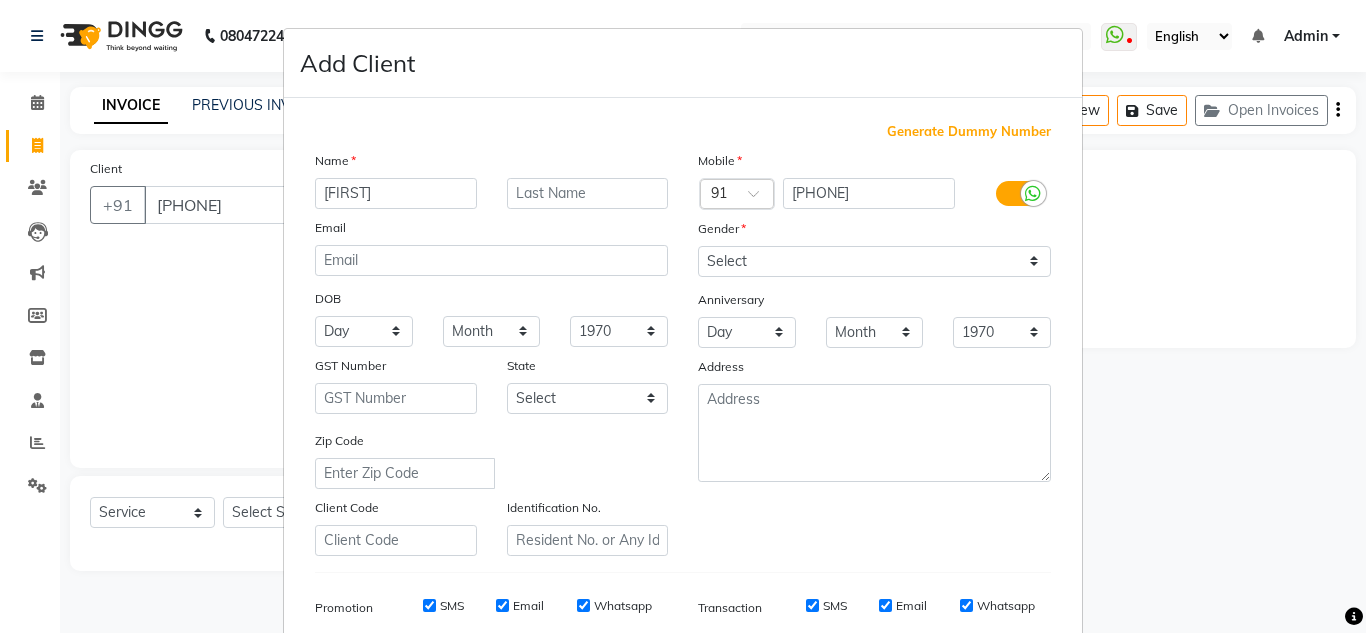 type on "[FIRST]" 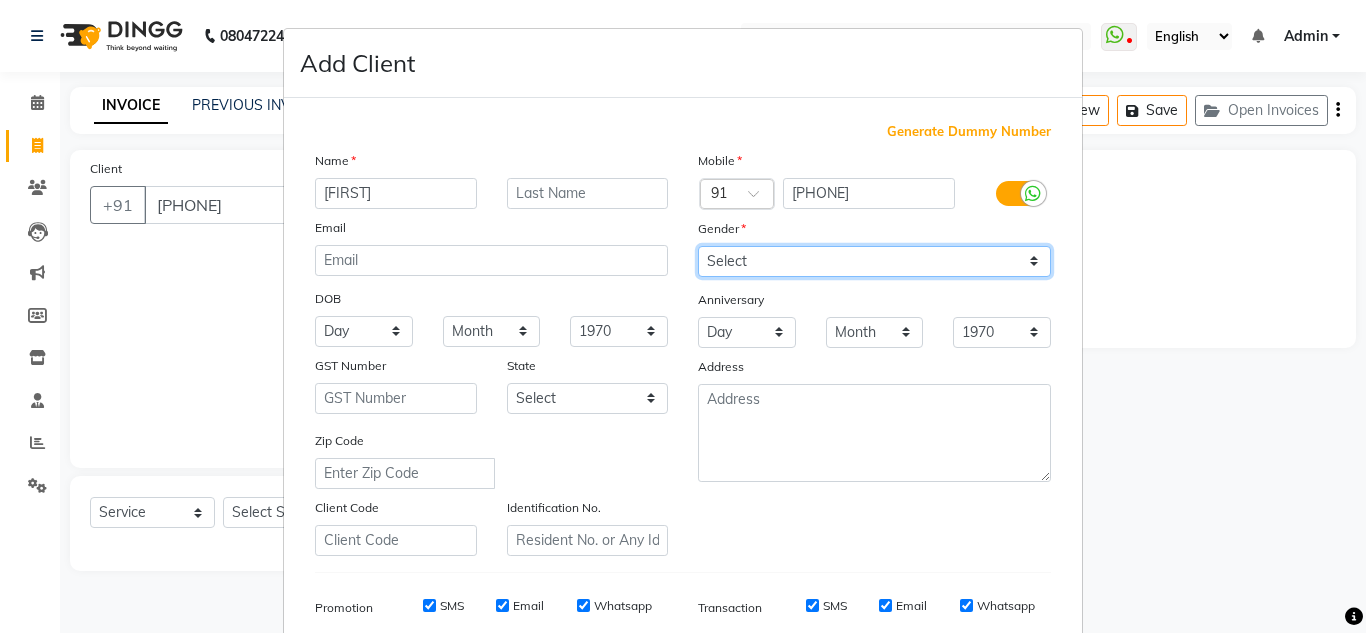 click on "Select Male Female Other Prefer Not To Say" at bounding box center (874, 261) 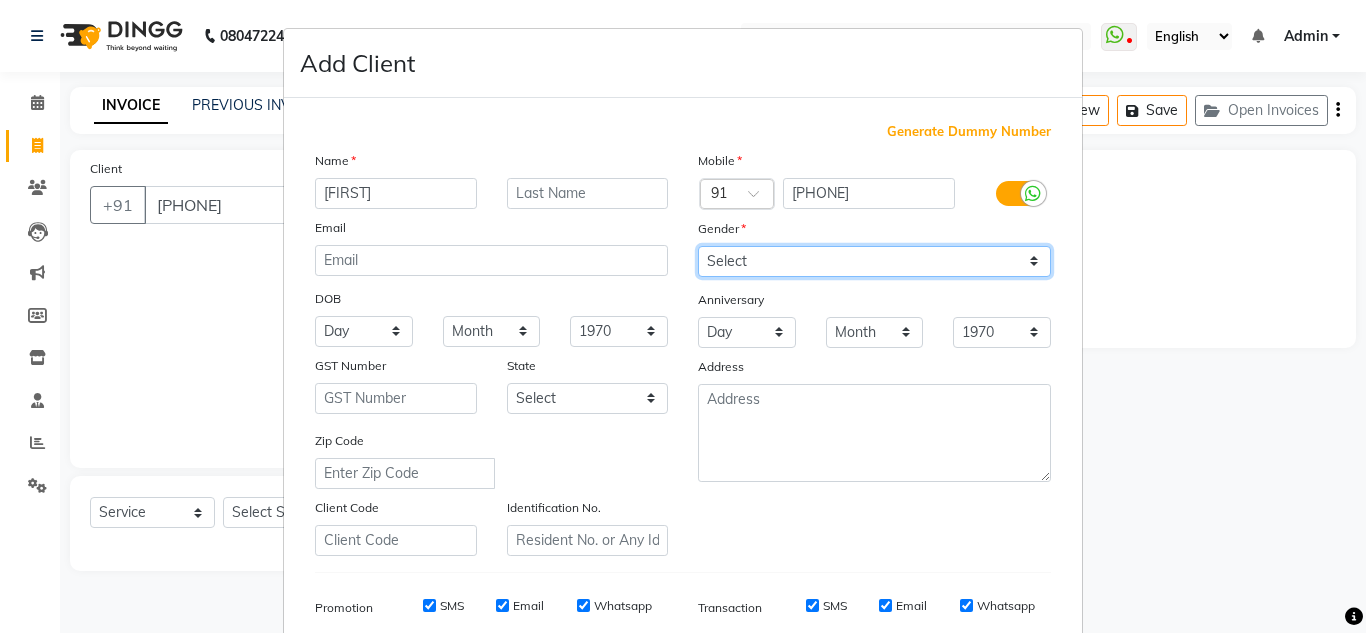 select on "male" 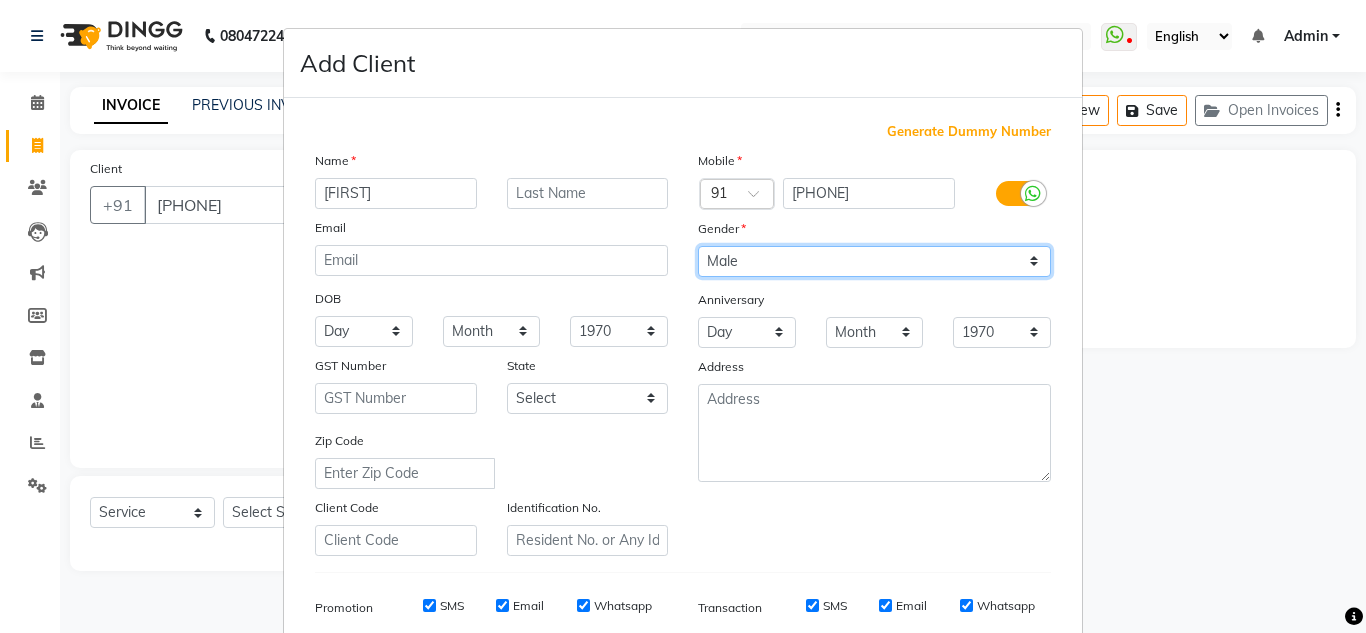 click on "Select Male Female Other Prefer Not To Say" at bounding box center (874, 261) 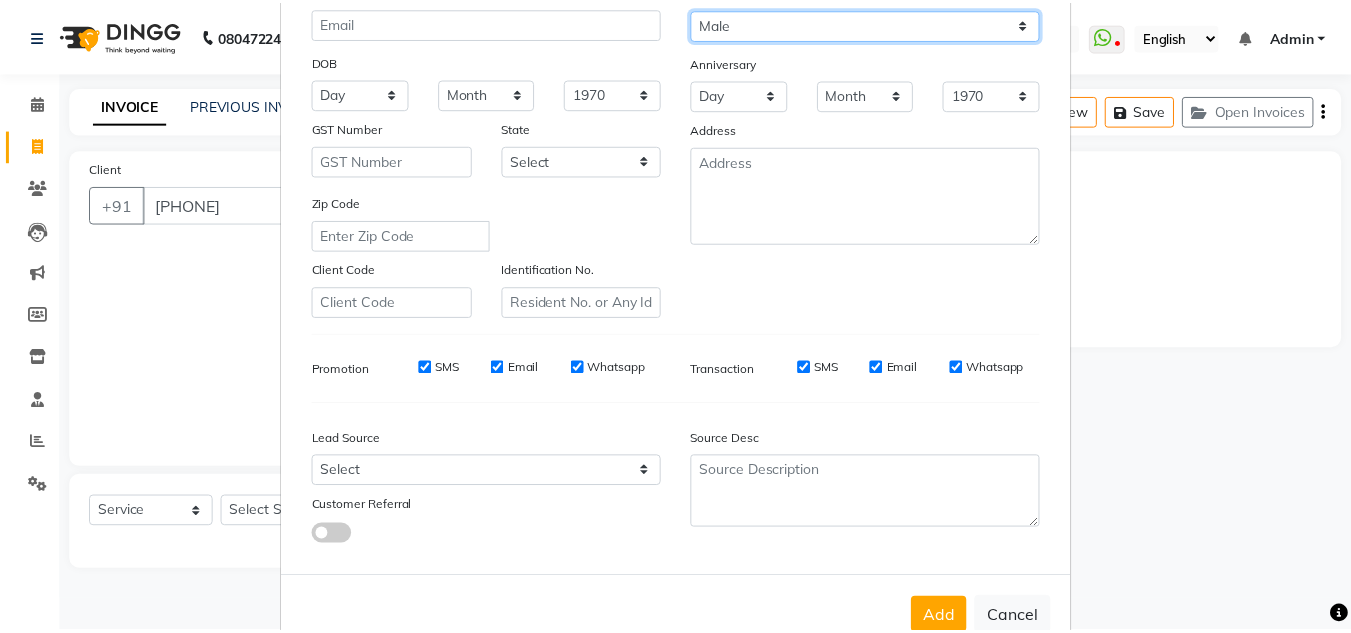 scroll, scrollTop: 290, scrollLeft: 0, axis: vertical 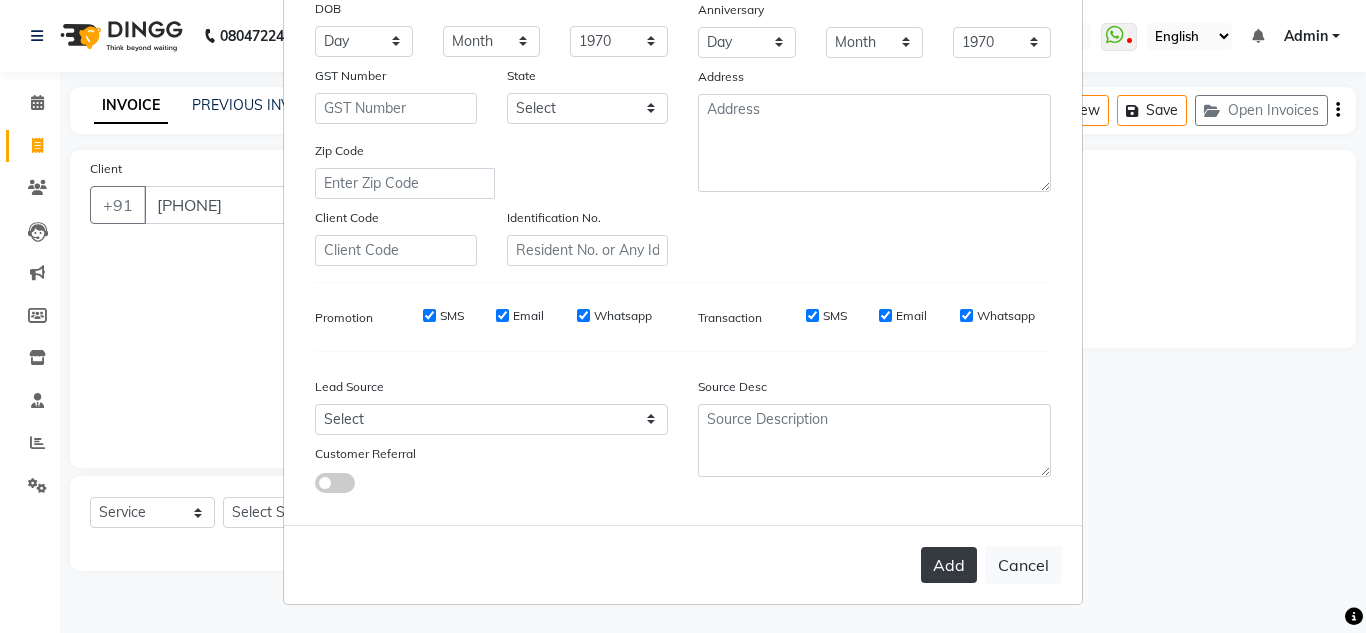 click on "Add" at bounding box center [949, 565] 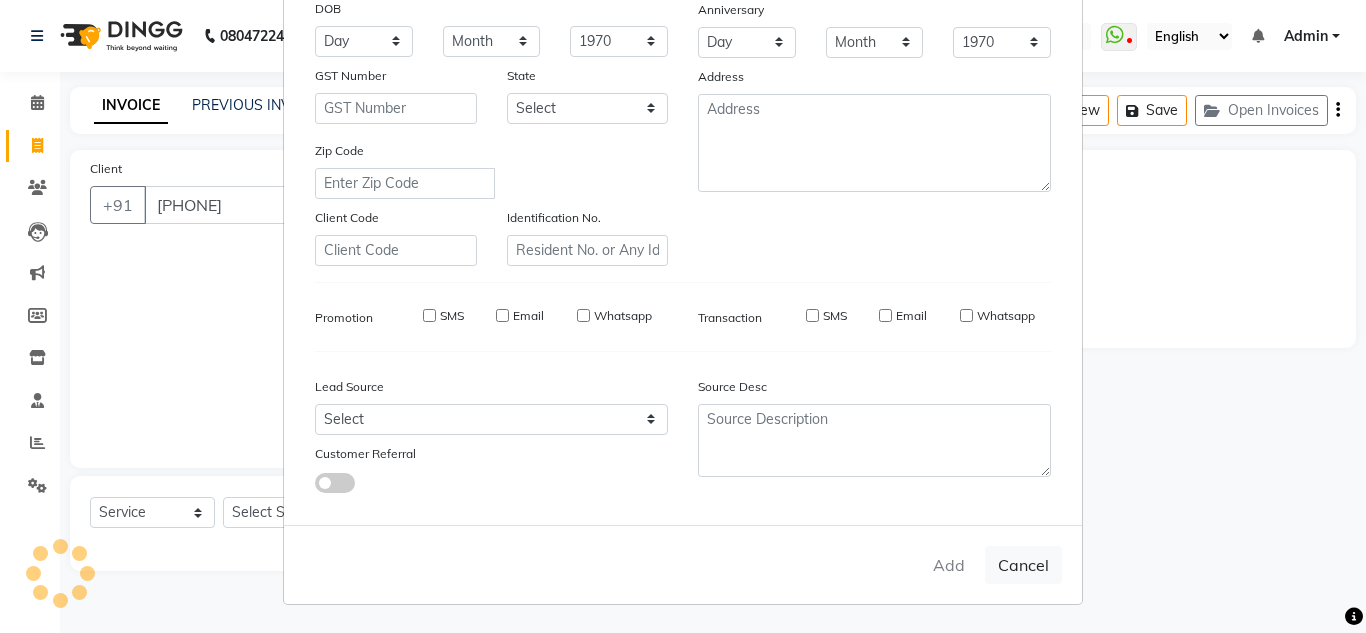 type 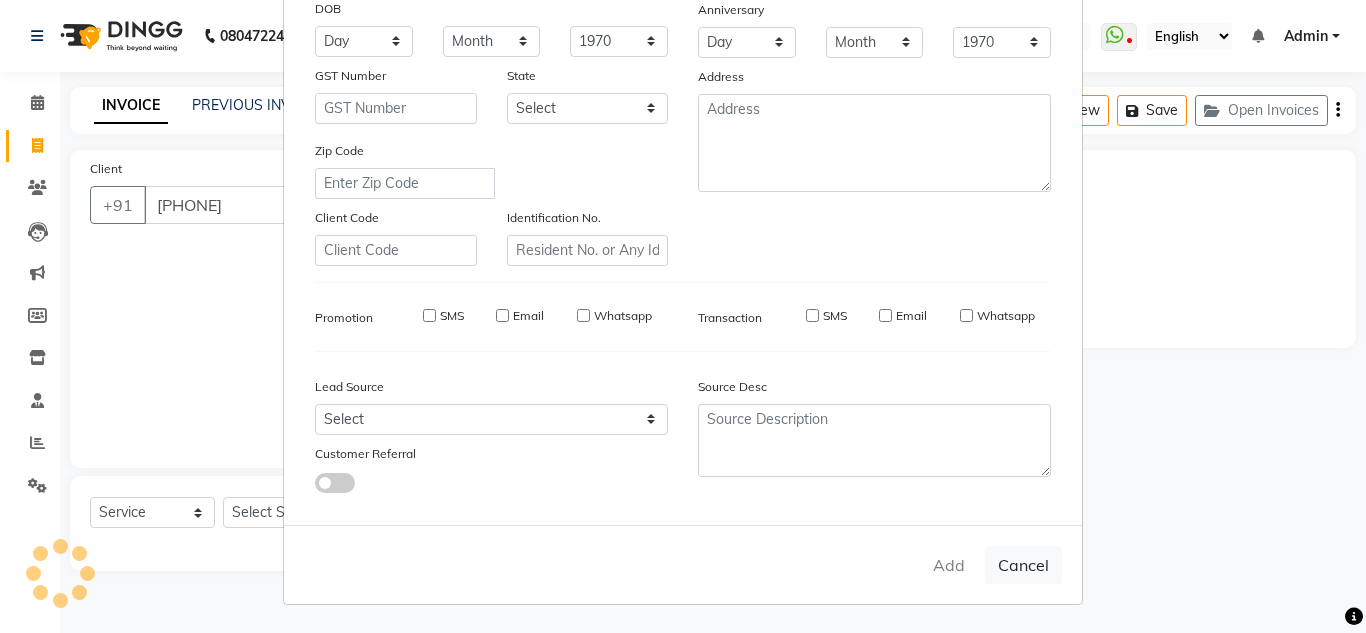 select 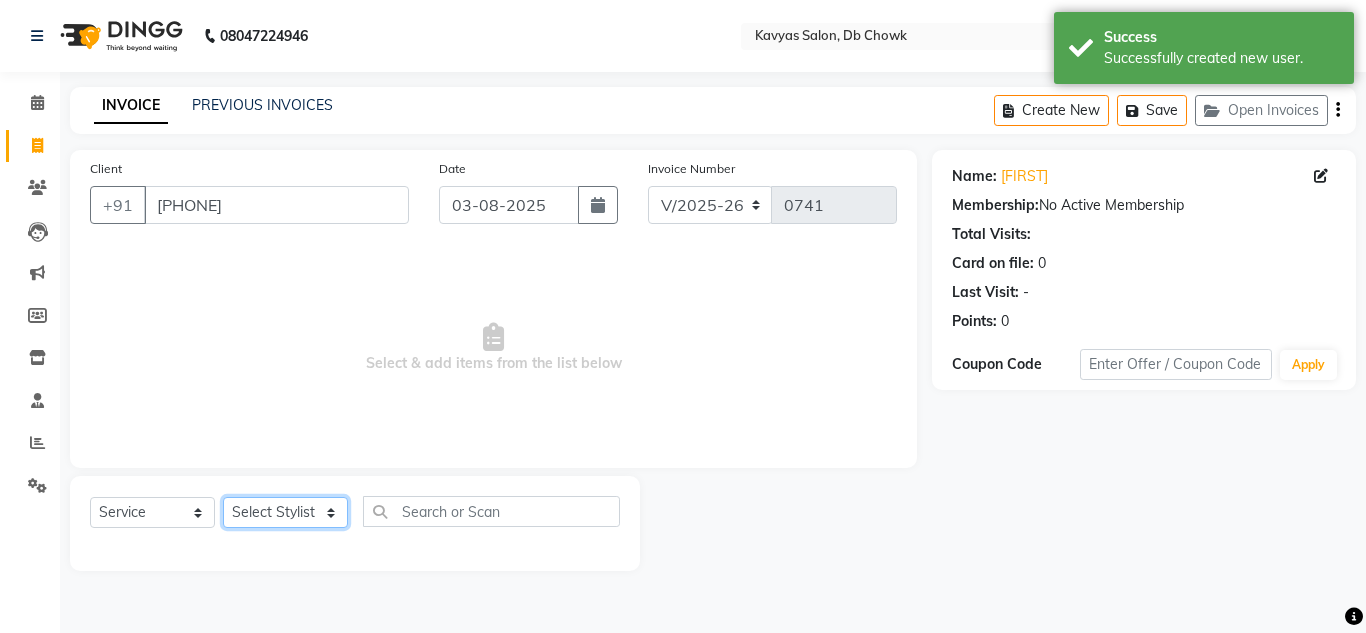click on "Select Stylist [FIRST] [LAST] [FIRST] [LAST] [FIRST] [LAST] [FIRST] [FIRST] [FIRST] [FIRST] [FIRST] [FIRST] [FIRST] [FIRST] [FIRST] [FIRST]" 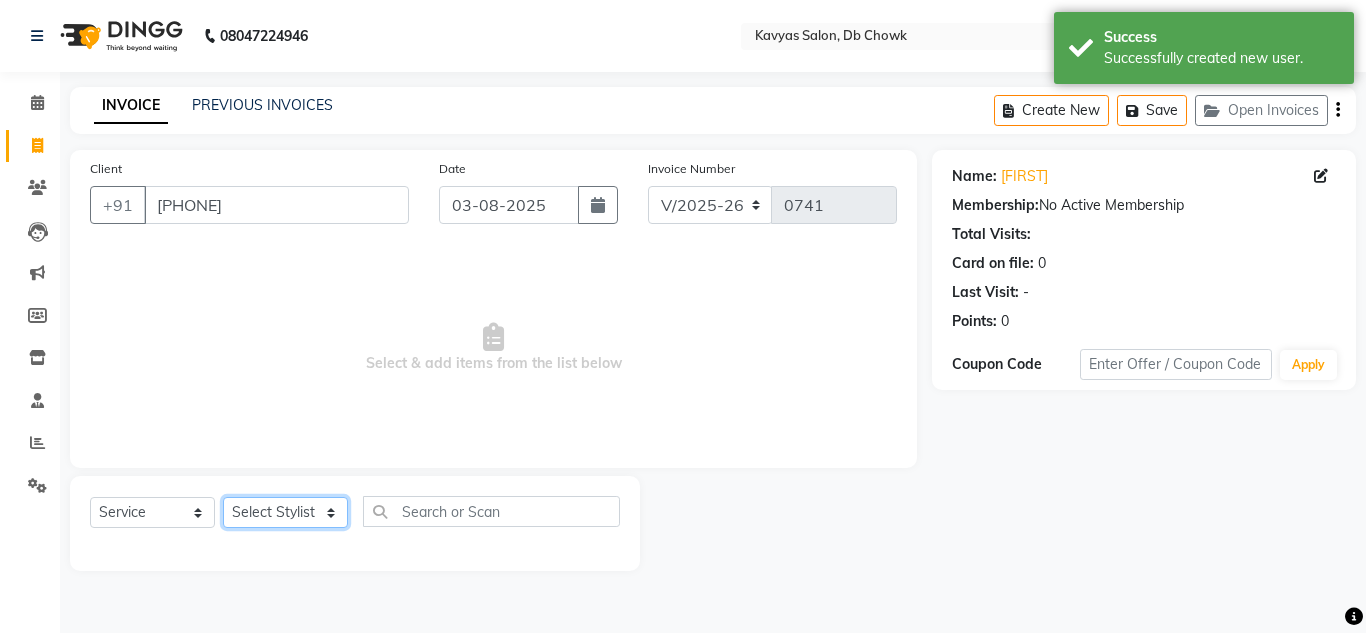 select on "83735" 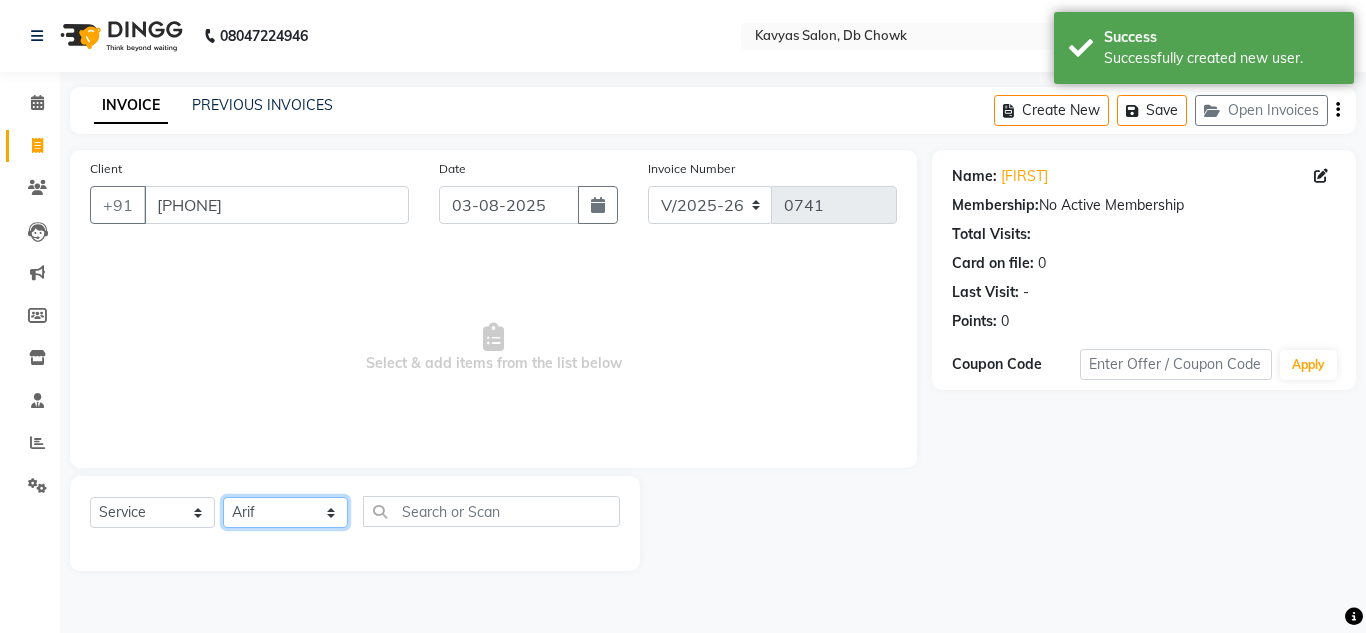 click on "Select Stylist [FIRST] [LAST] [FIRST] [LAST] [FIRST] [LAST] [FIRST] [FIRST] [FIRST] [FIRST] [FIRST] [FIRST] [FIRST] [FIRST] [FIRST] [FIRST]" 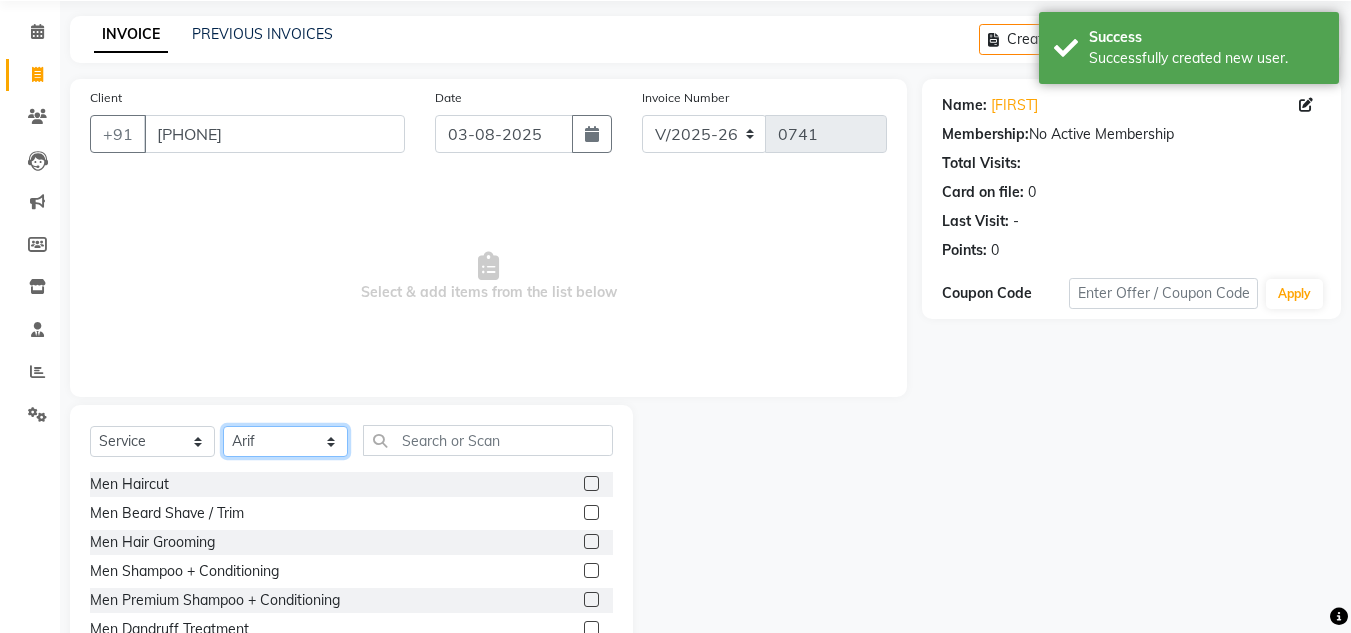 scroll, scrollTop: 168, scrollLeft: 0, axis: vertical 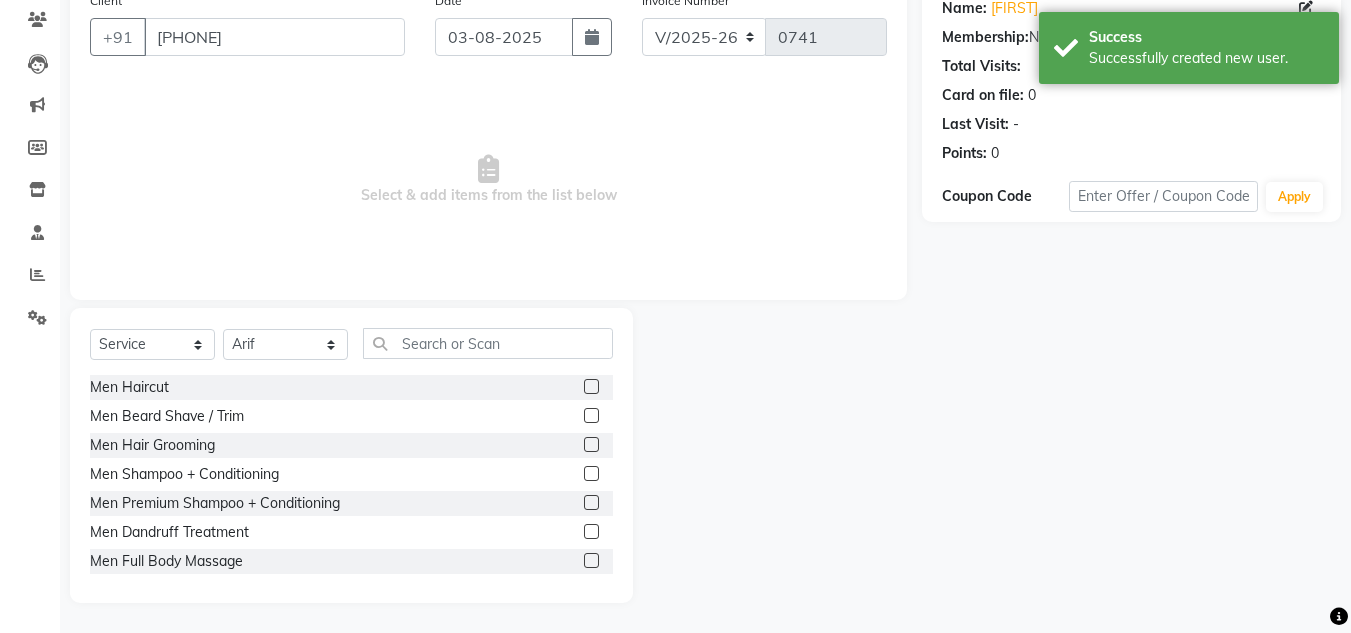 click 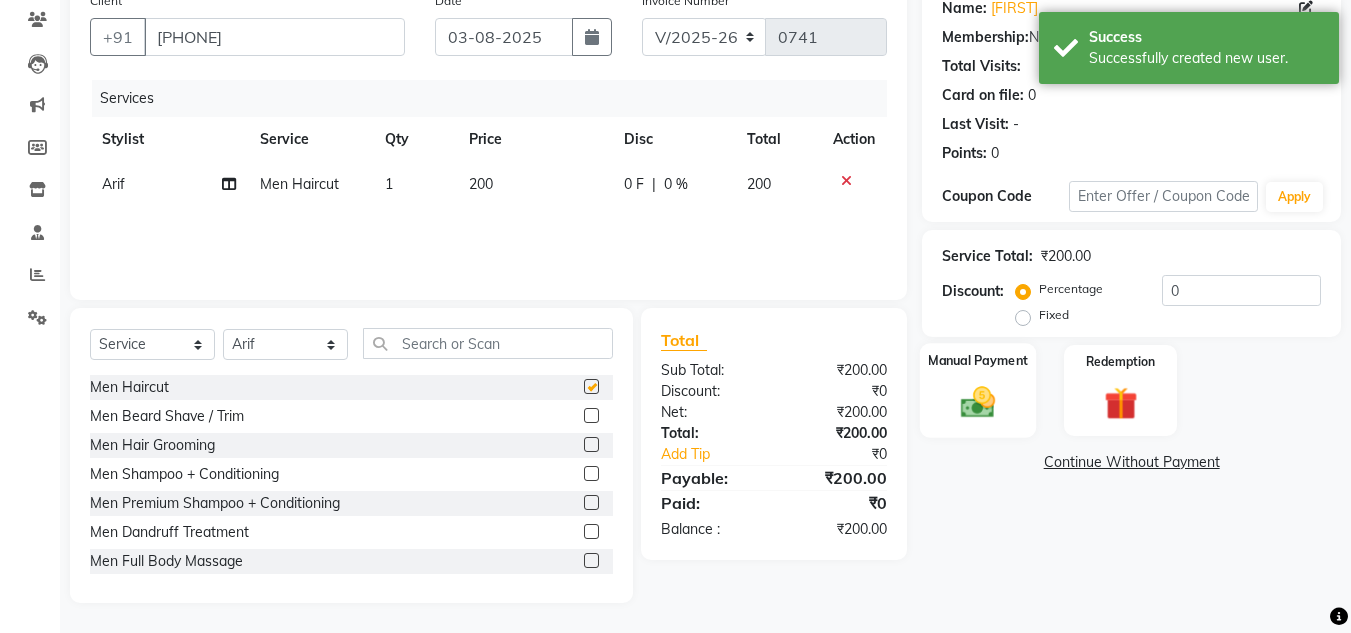 checkbox on "false" 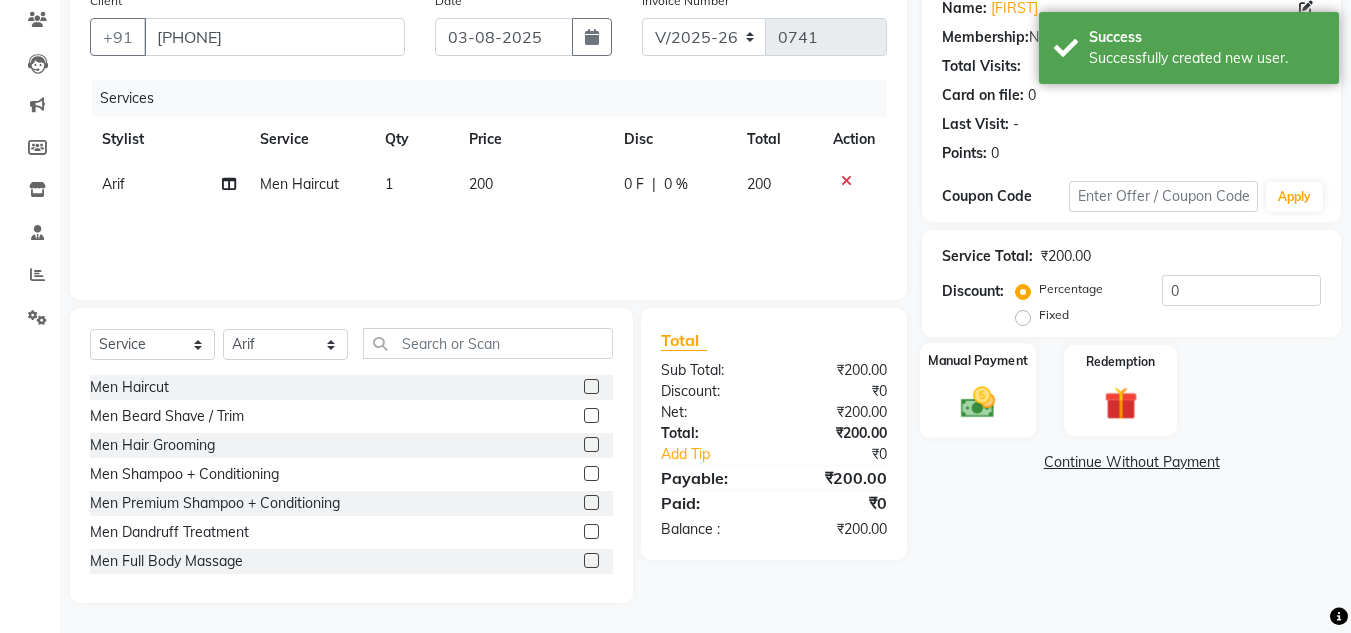 click 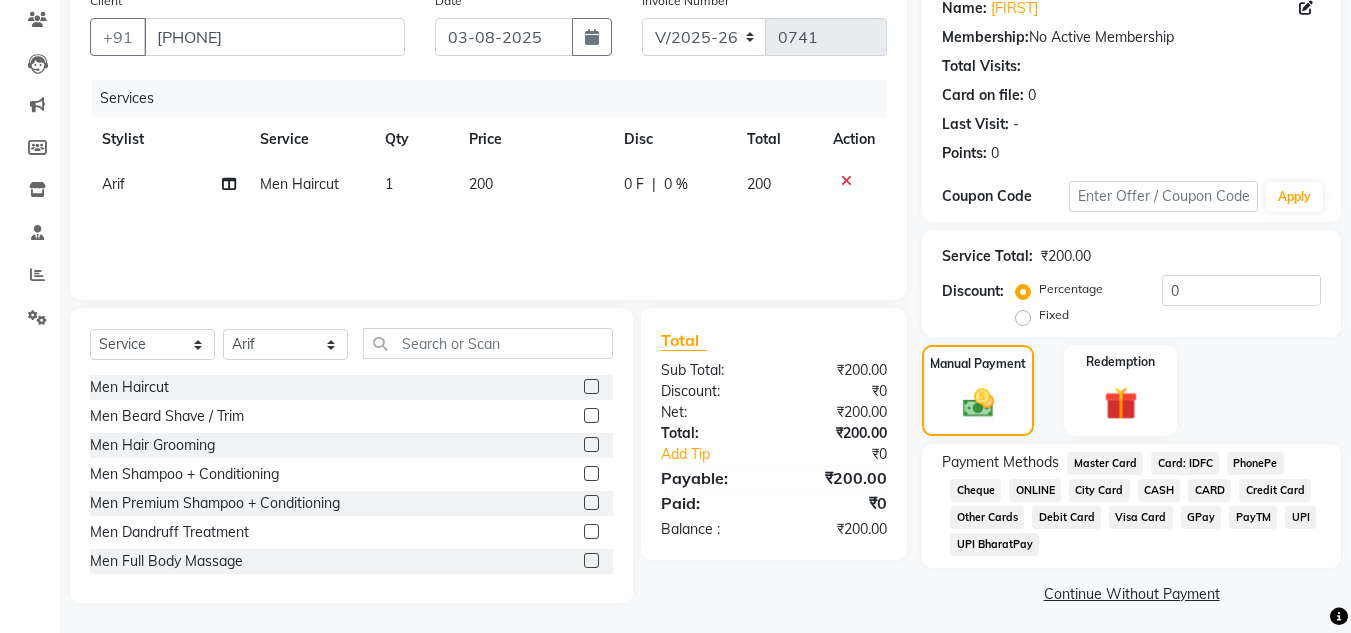 click on "ONLINE" 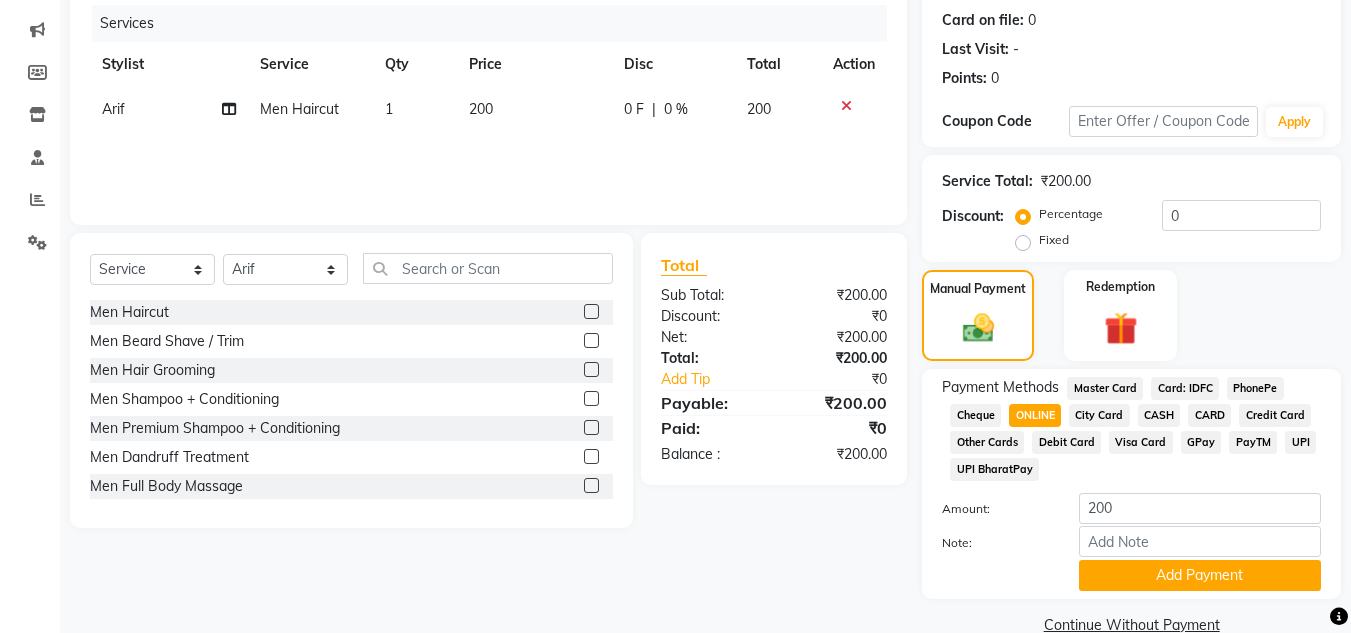 scroll, scrollTop: 280, scrollLeft: 0, axis: vertical 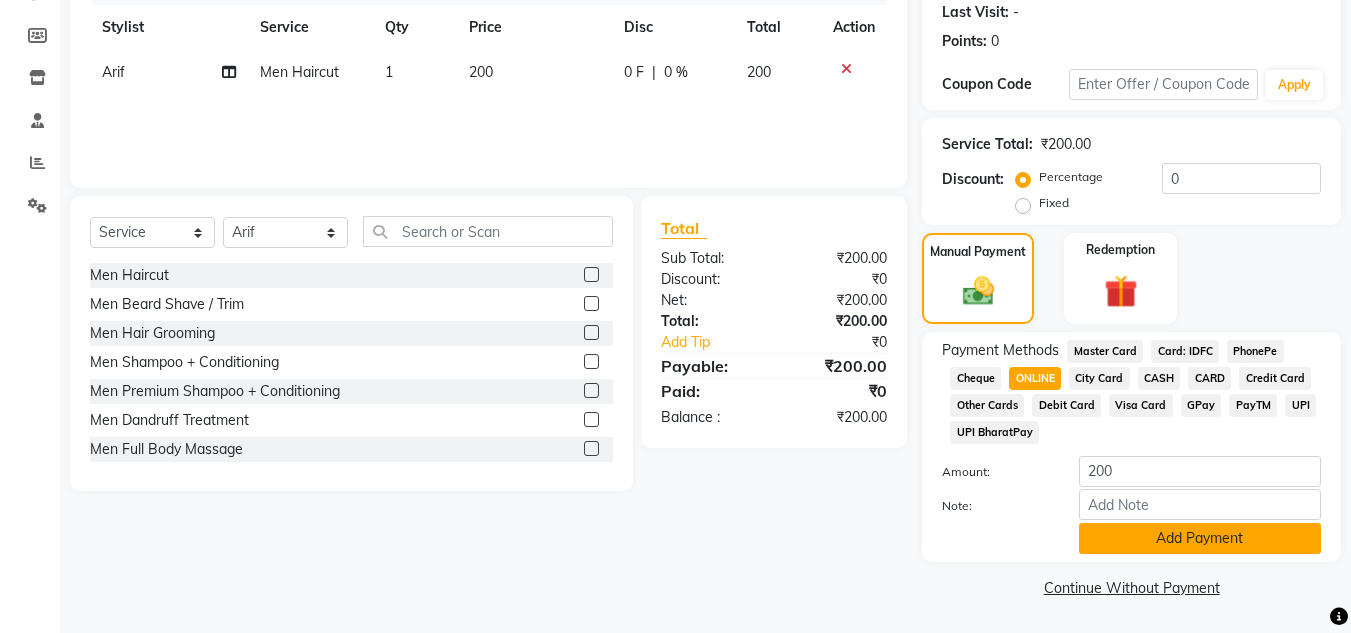 click on "Add Payment" 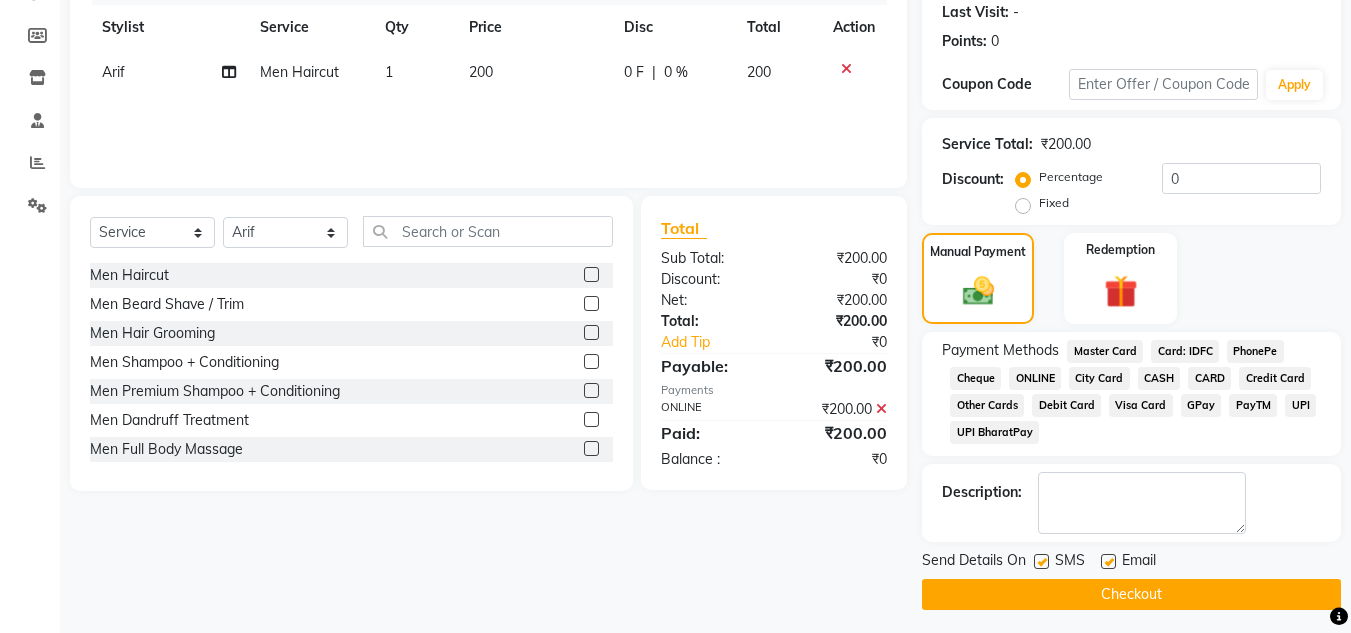 click 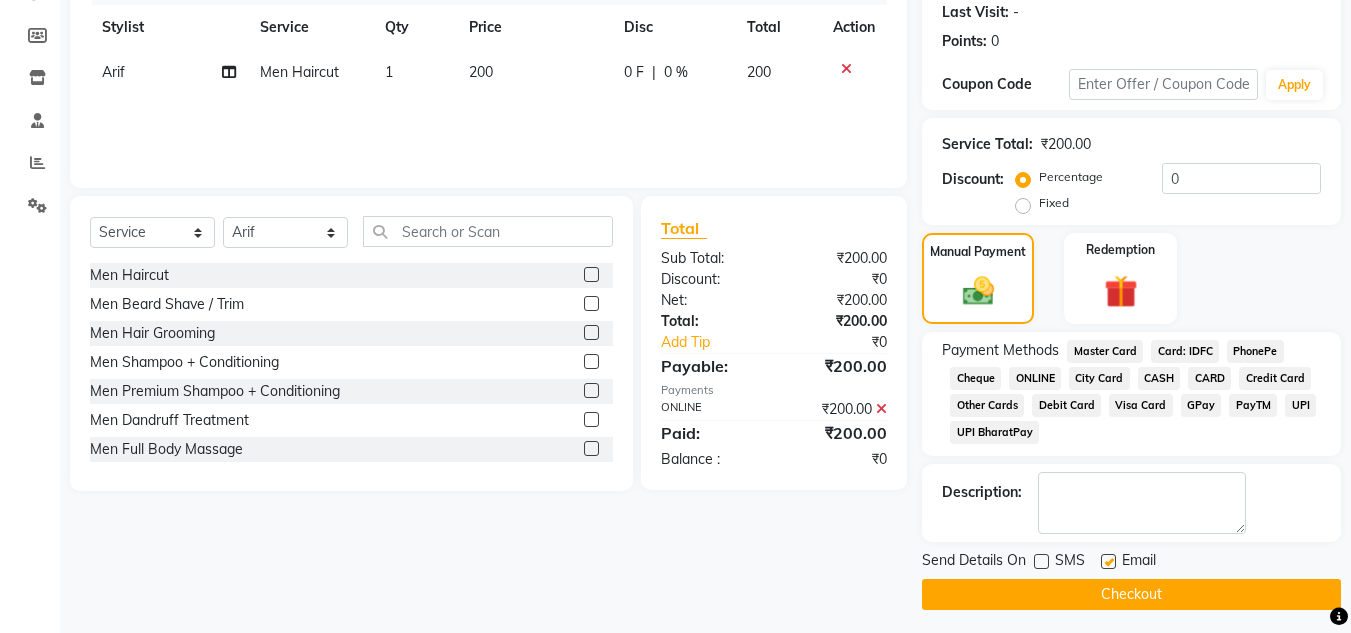 click on "Checkout" 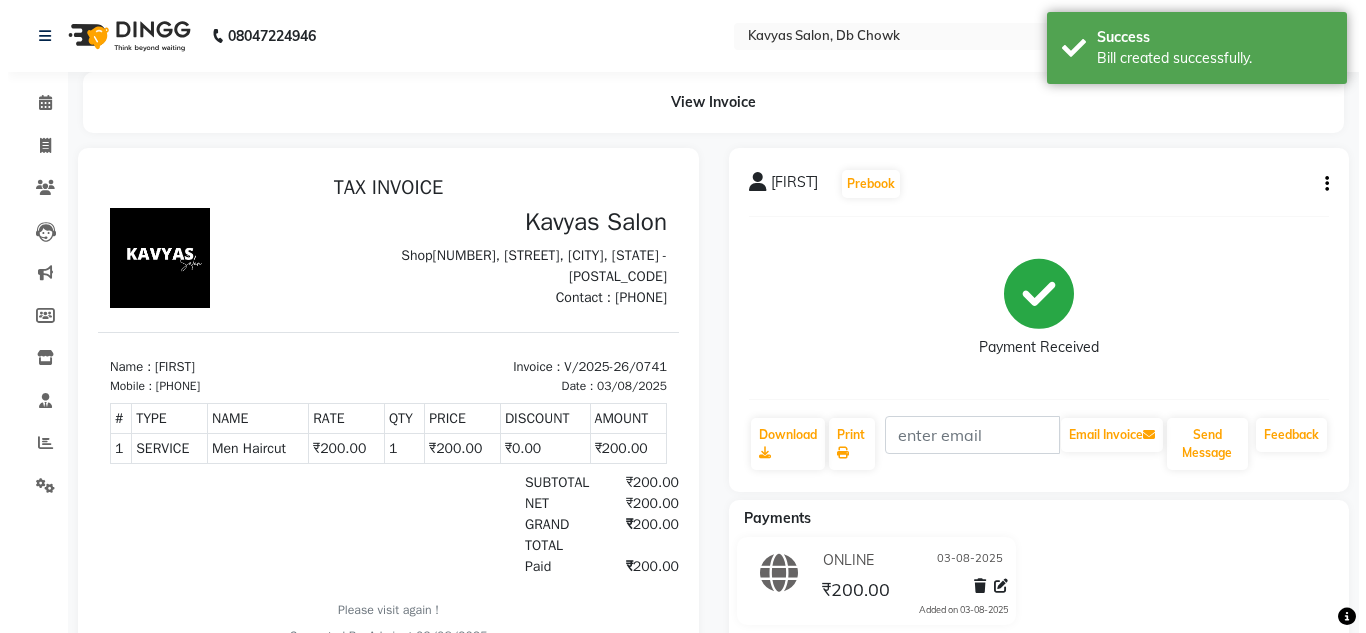 scroll, scrollTop: 0, scrollLeft: 0, axis: both 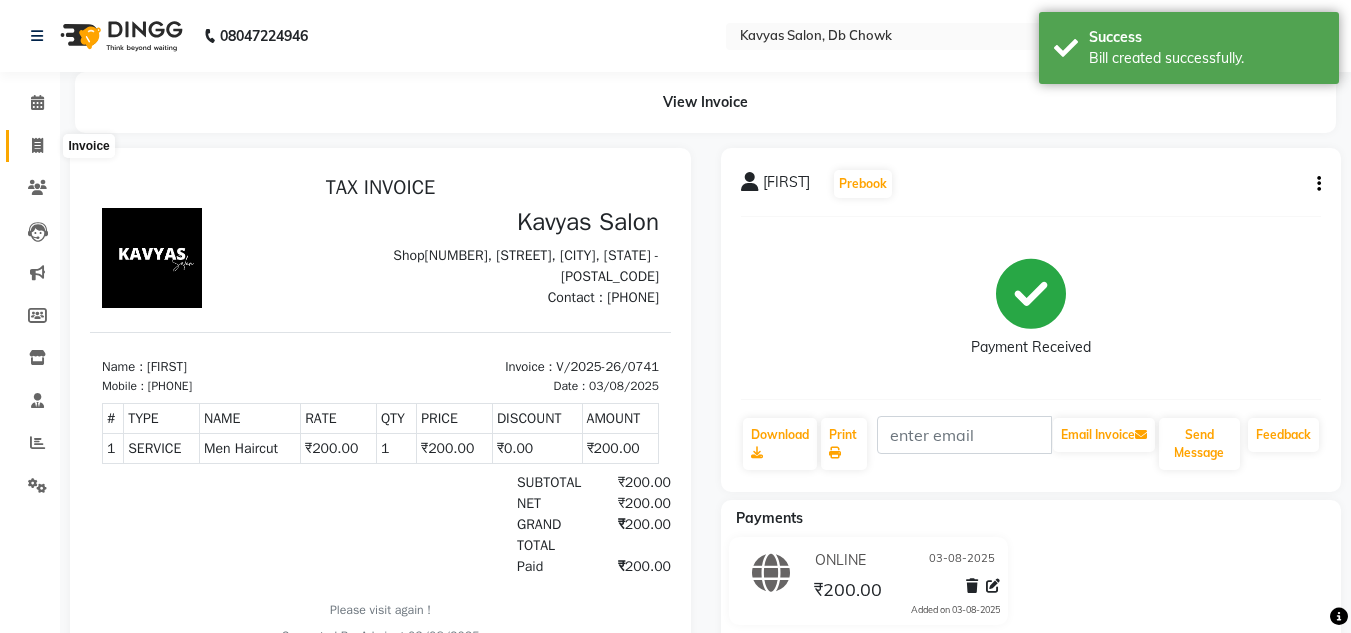 click 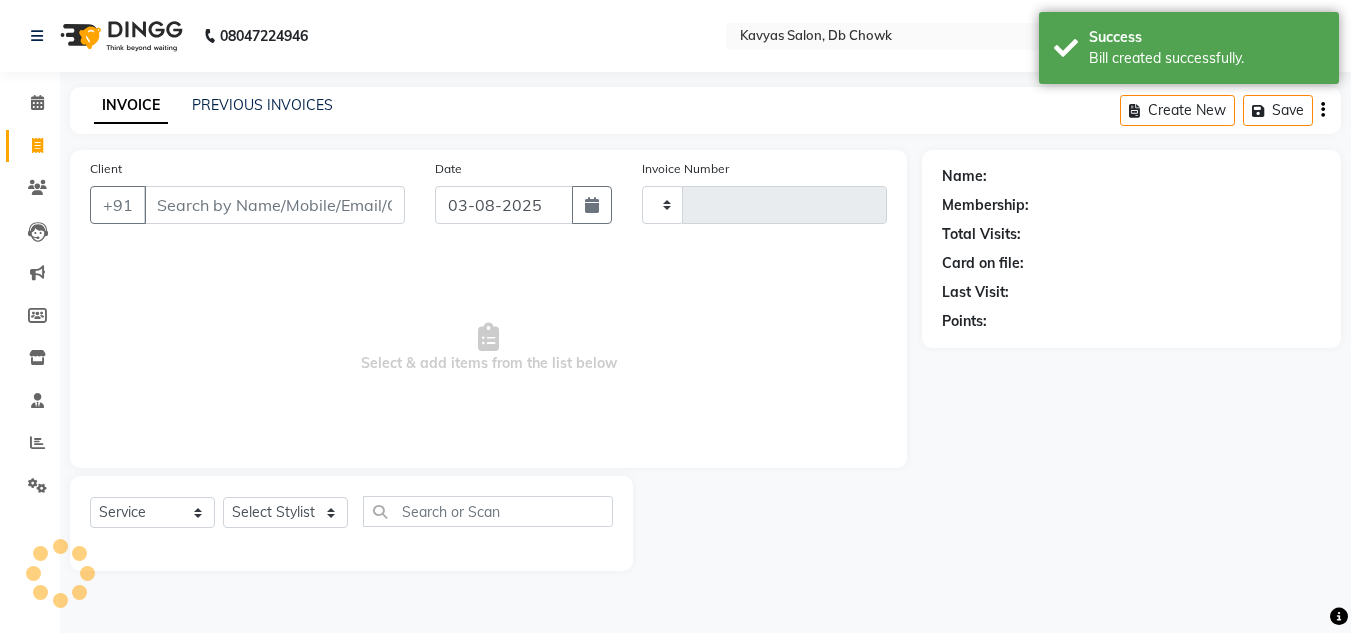type on "0742" 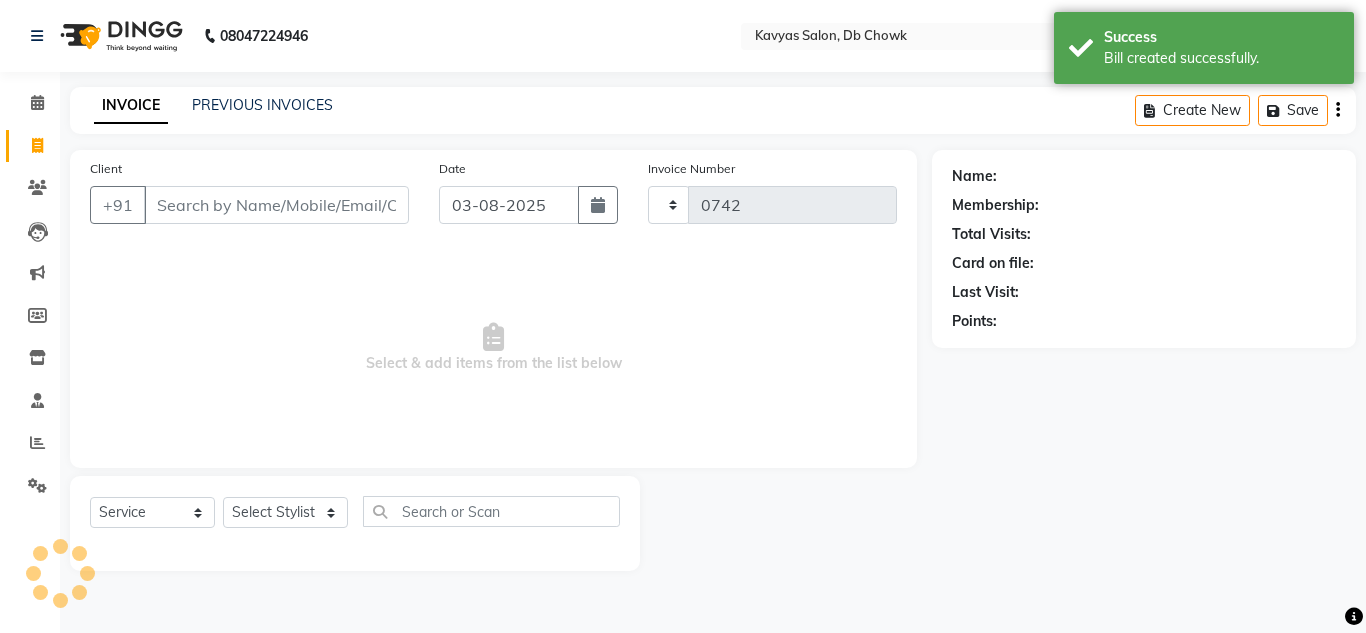 select on "6954" 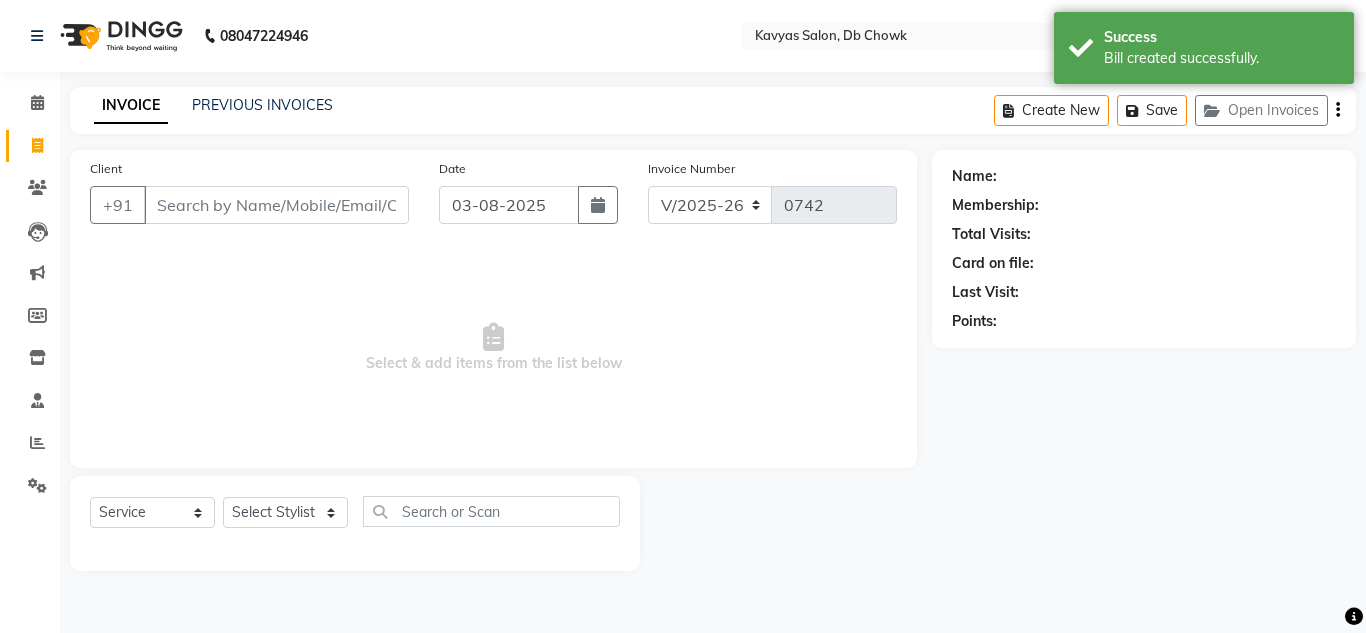 click on "Client" at bounding box center [276, 205] 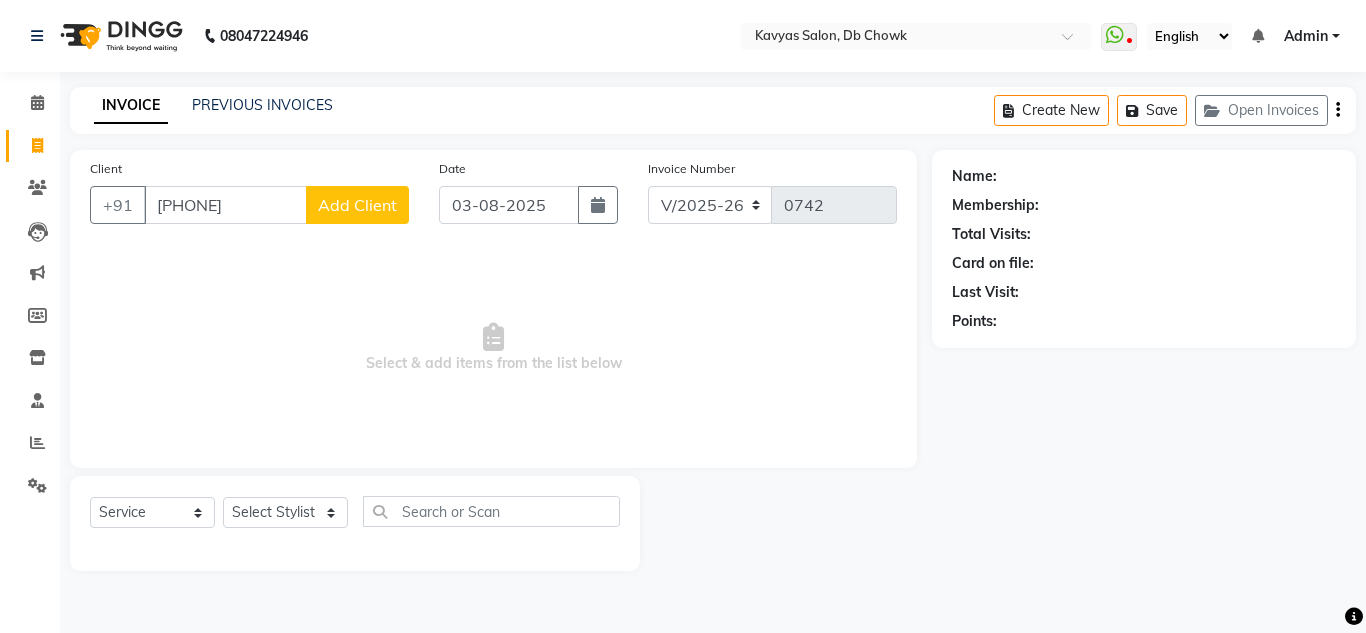 type on "[PHONE]" 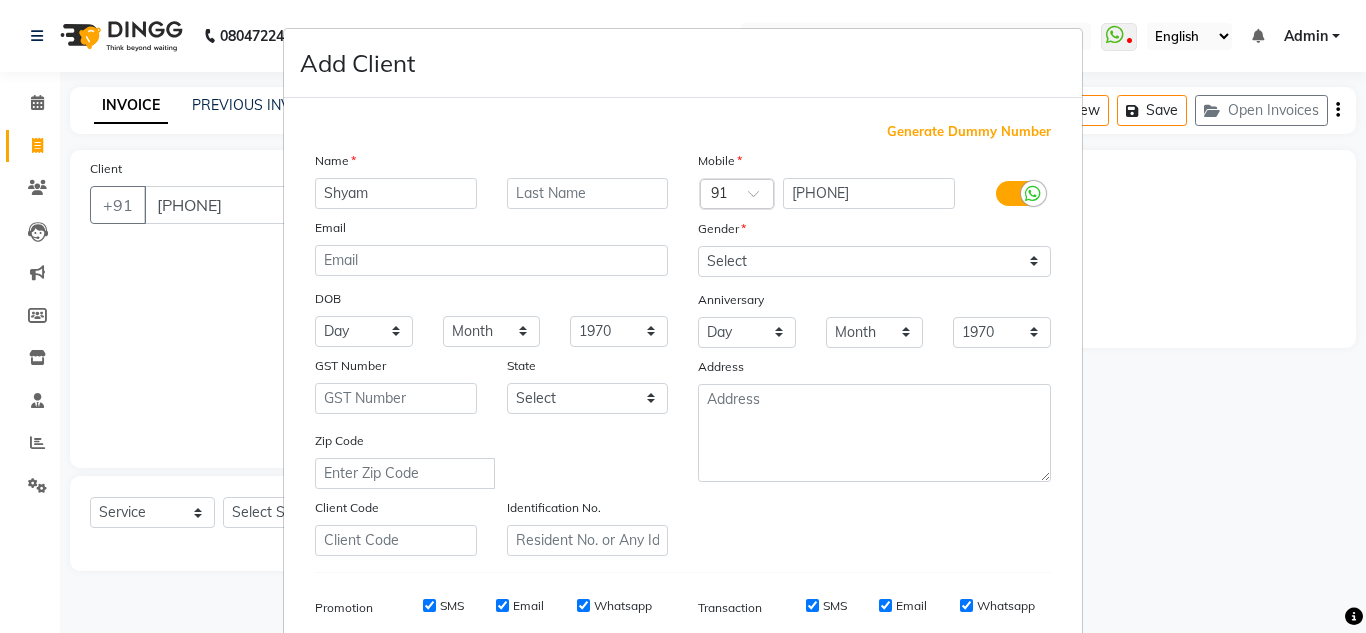 type on "Shyam" 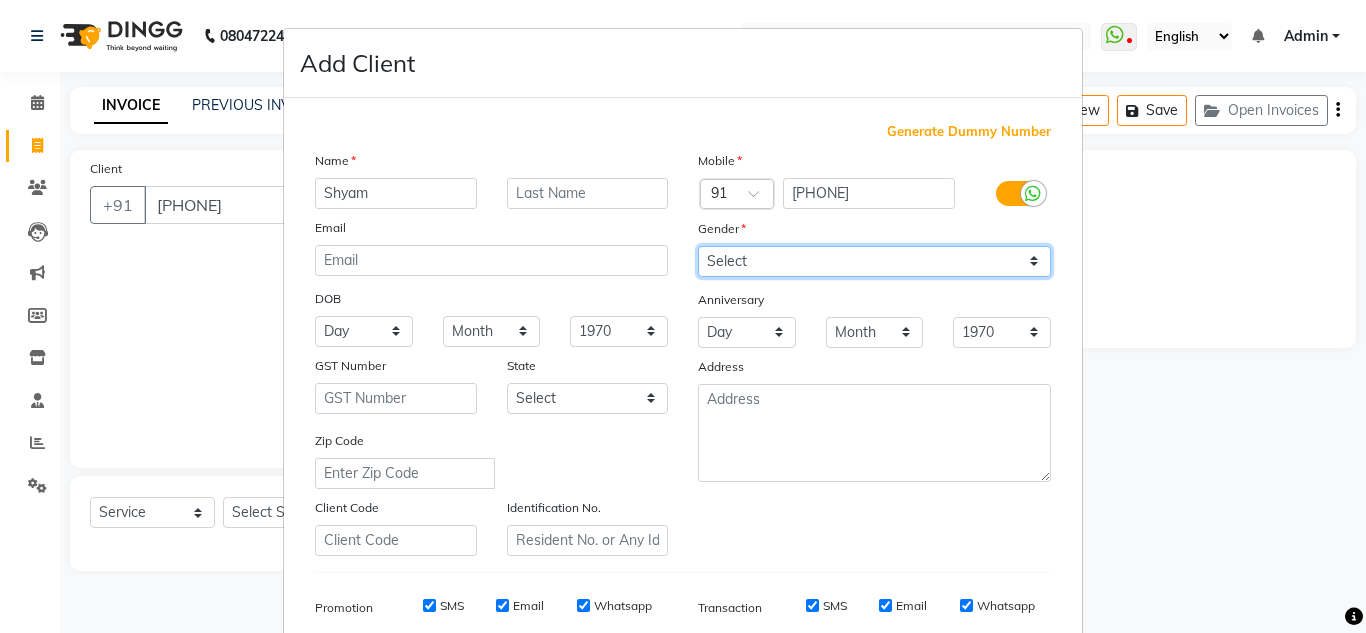 click on "Select Male Female Other Prefer Not To Say" at bounding box center [874, 261] 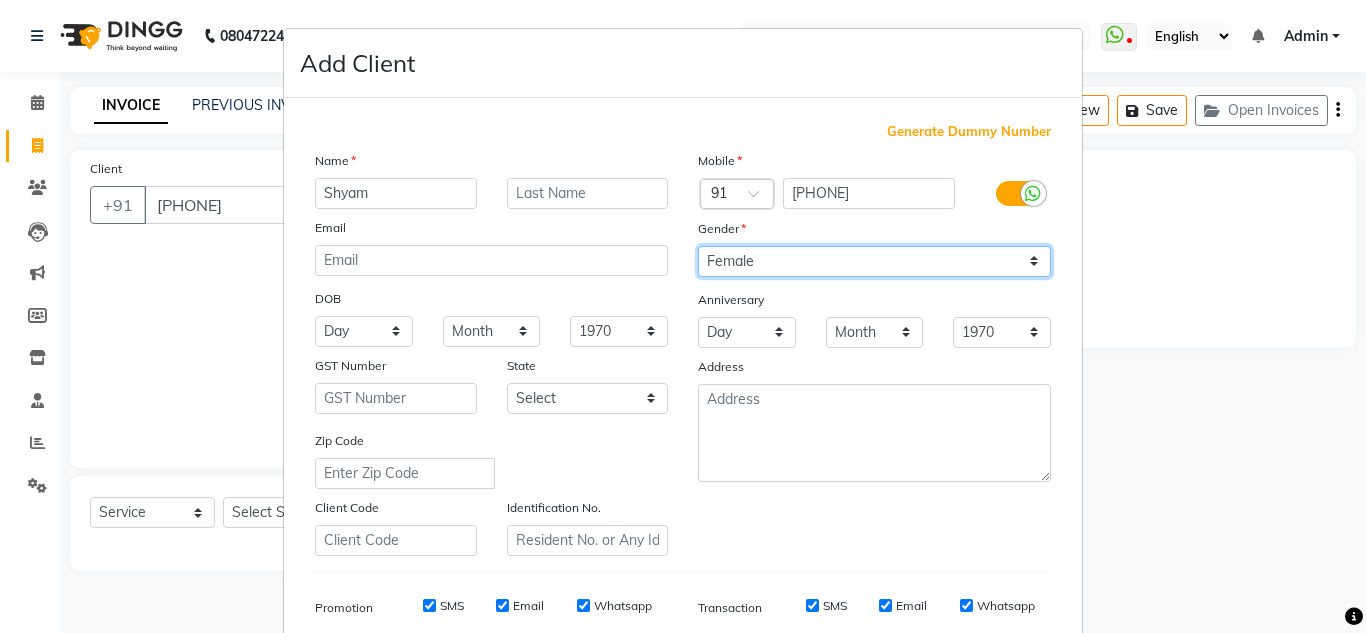 click on "Select Male Female Other Prefer Not To Say" at bounding box center [874, 261] 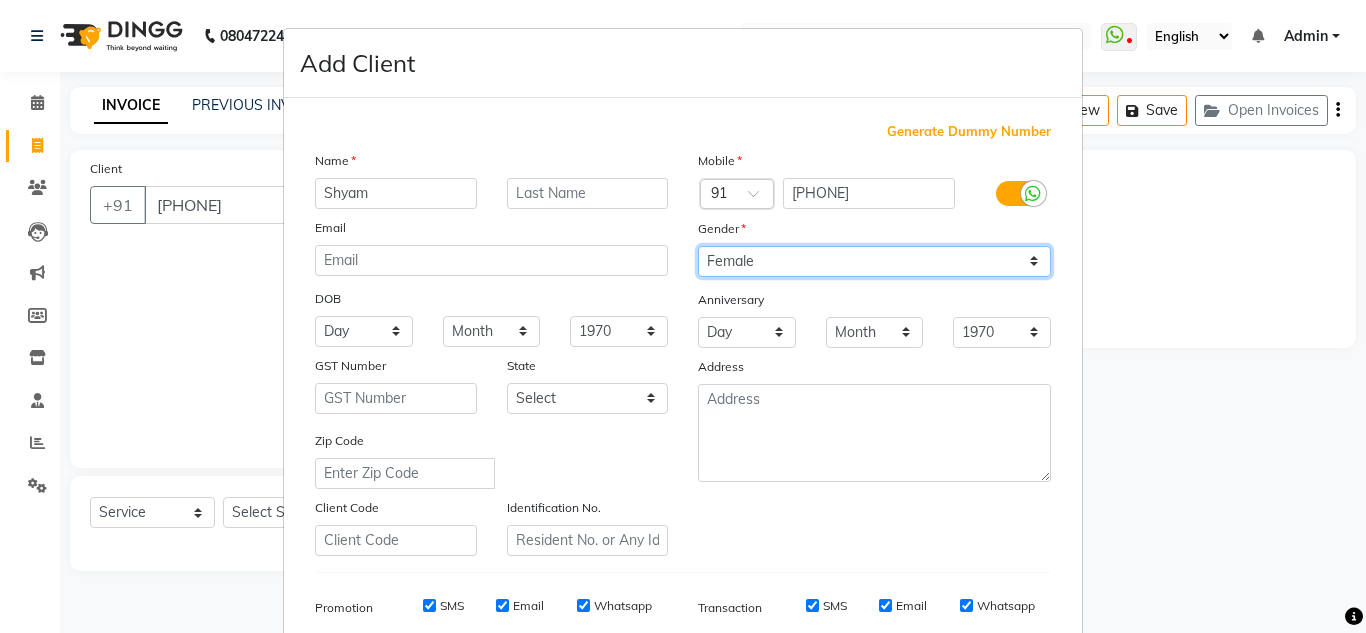 select on "male" 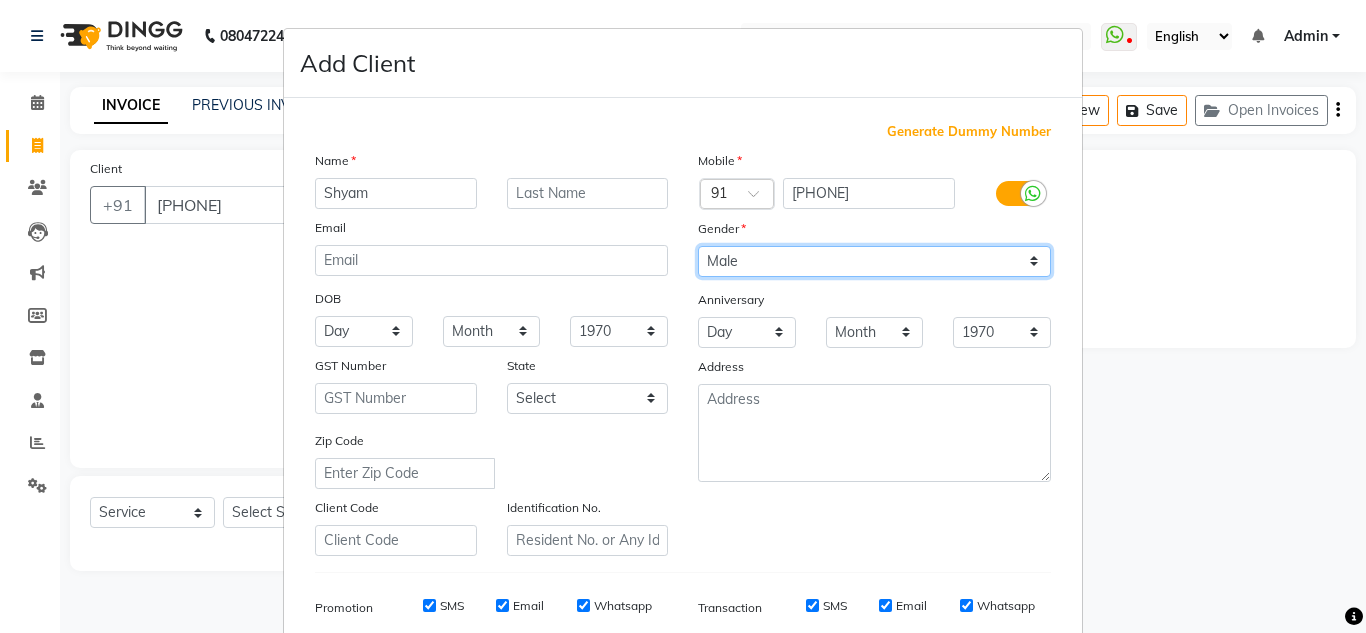 click on "Select Male Female Other Prefer Not To Say" at bounding box center (874, 261) 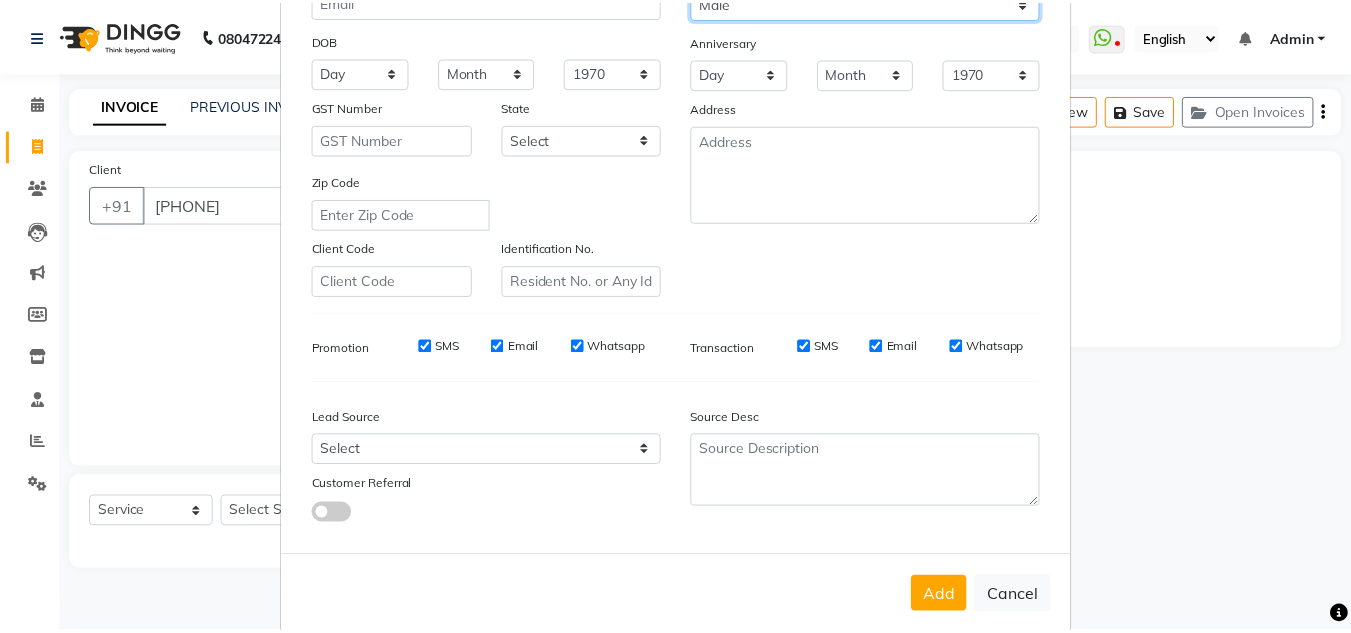 scroll, scrollTop: 290, scrollLeft: 0, axis: vertical 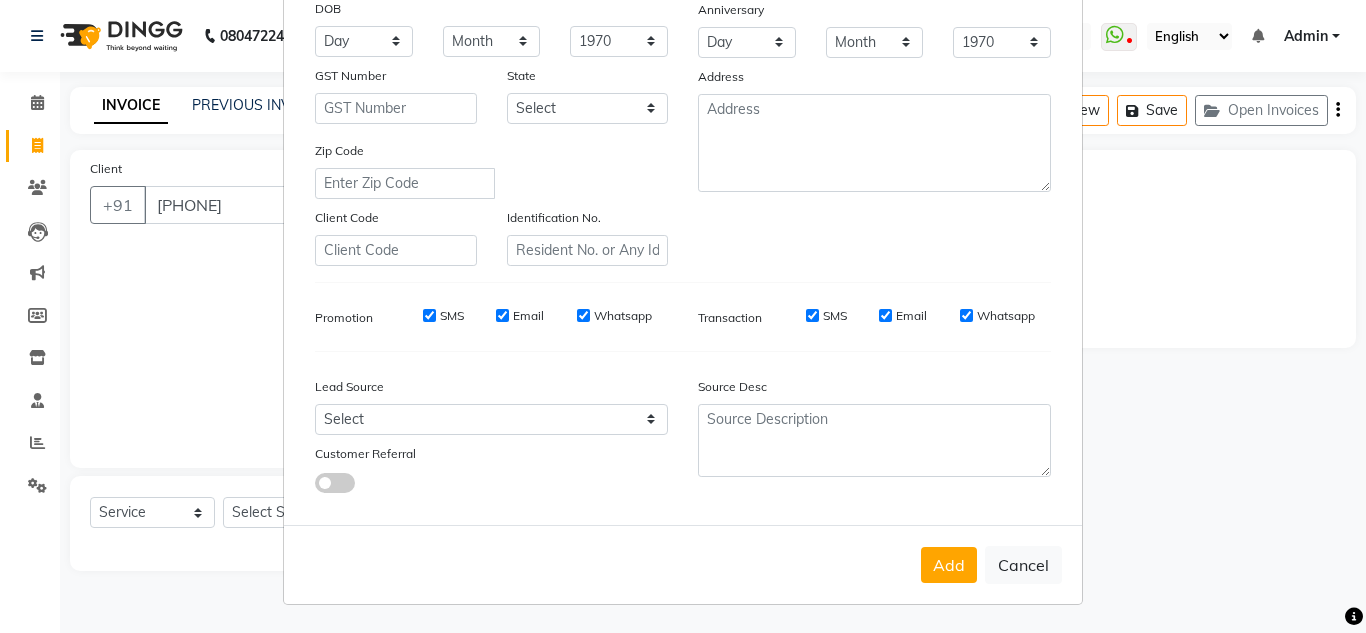 click on "Add" at bounding box center (949, 565) 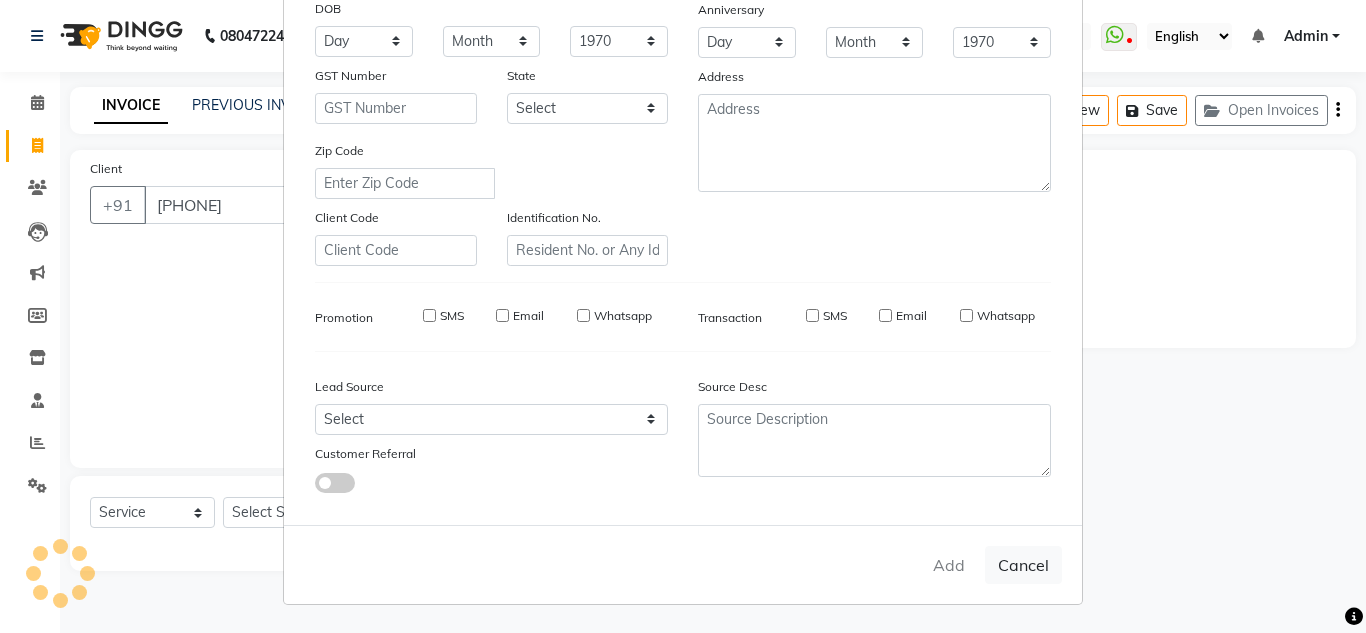 type 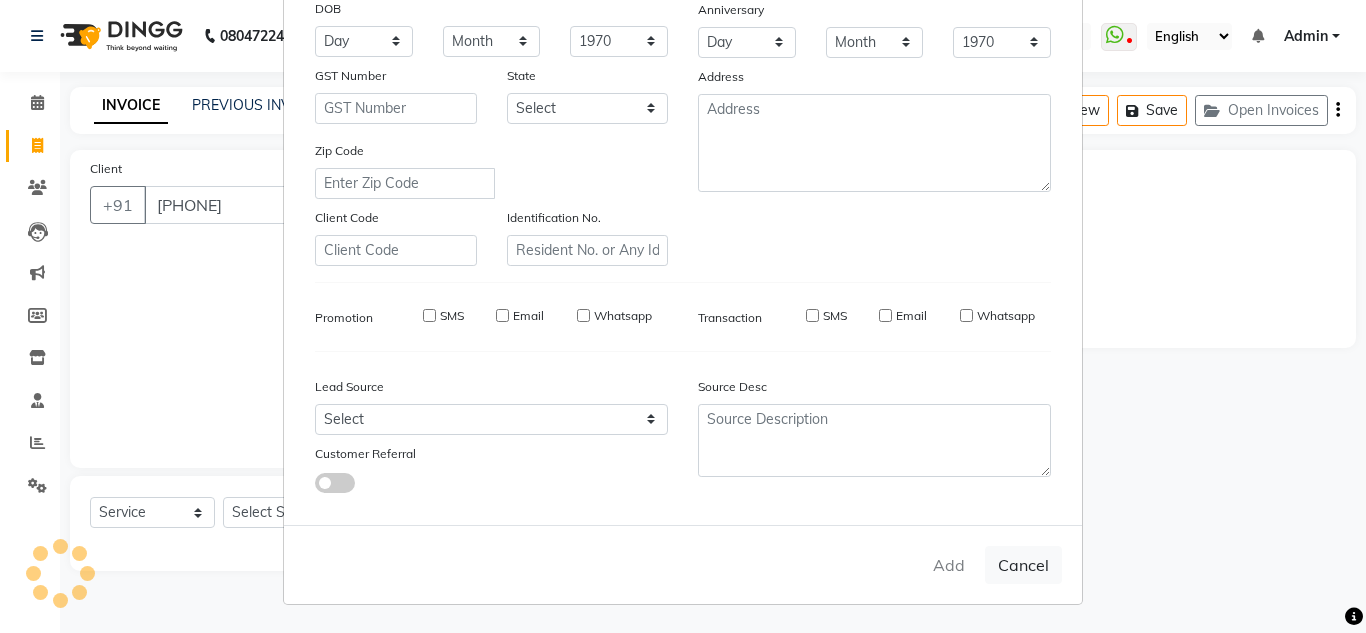 select 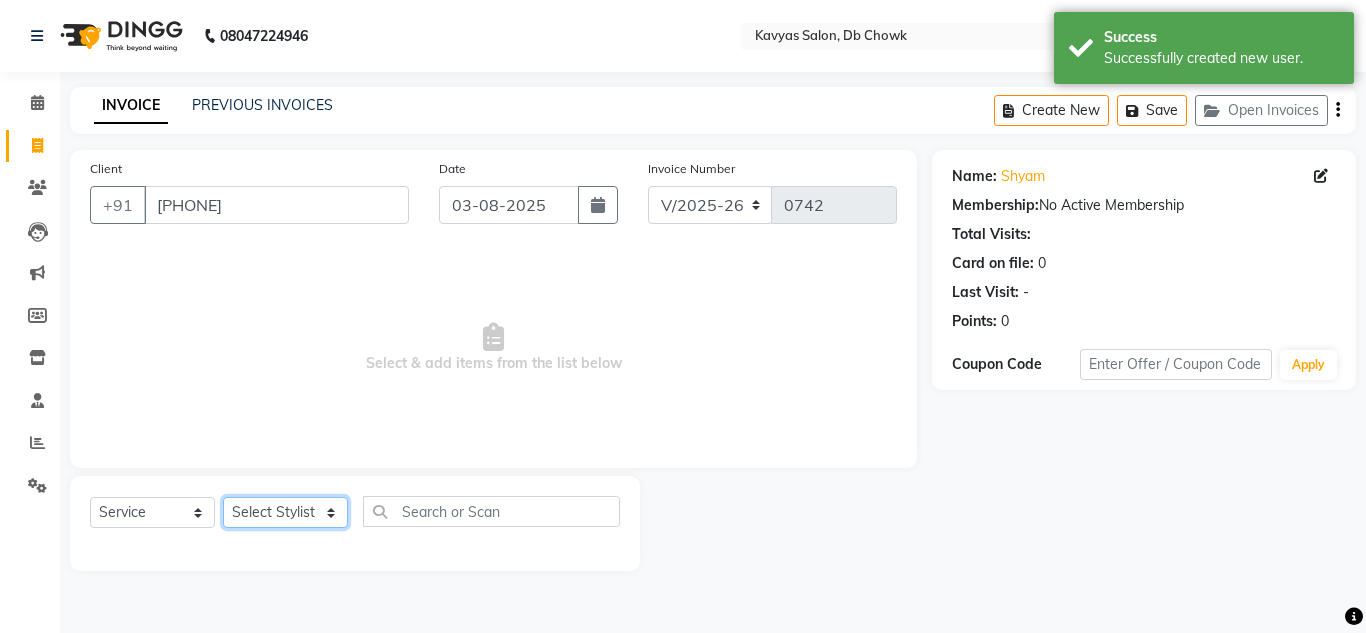 click on "Select Stylist [FIRST] [LAST] [FIRST] [LAST] [FIRST] [LAST] [FIRST] [FIRST] [FIRST] [FIRST] [FIRST] [FIRST] [FIRST] [FIRST] [FIRST] [FIRST]" 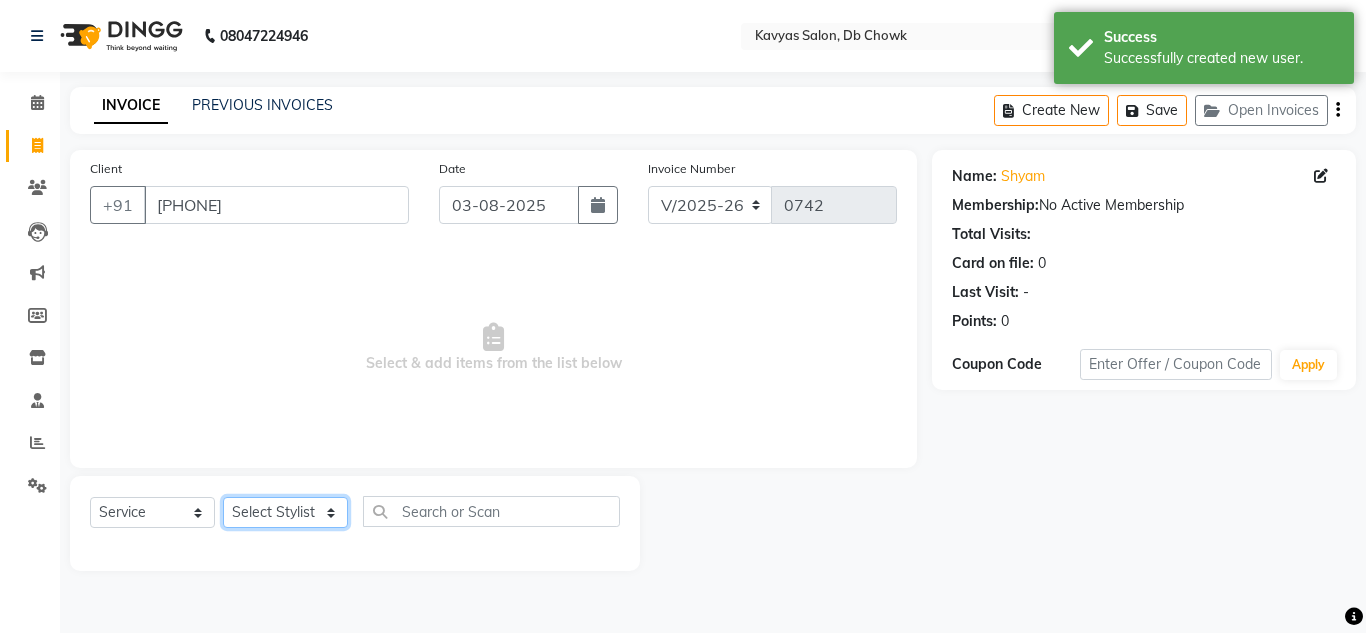 select on "83735" 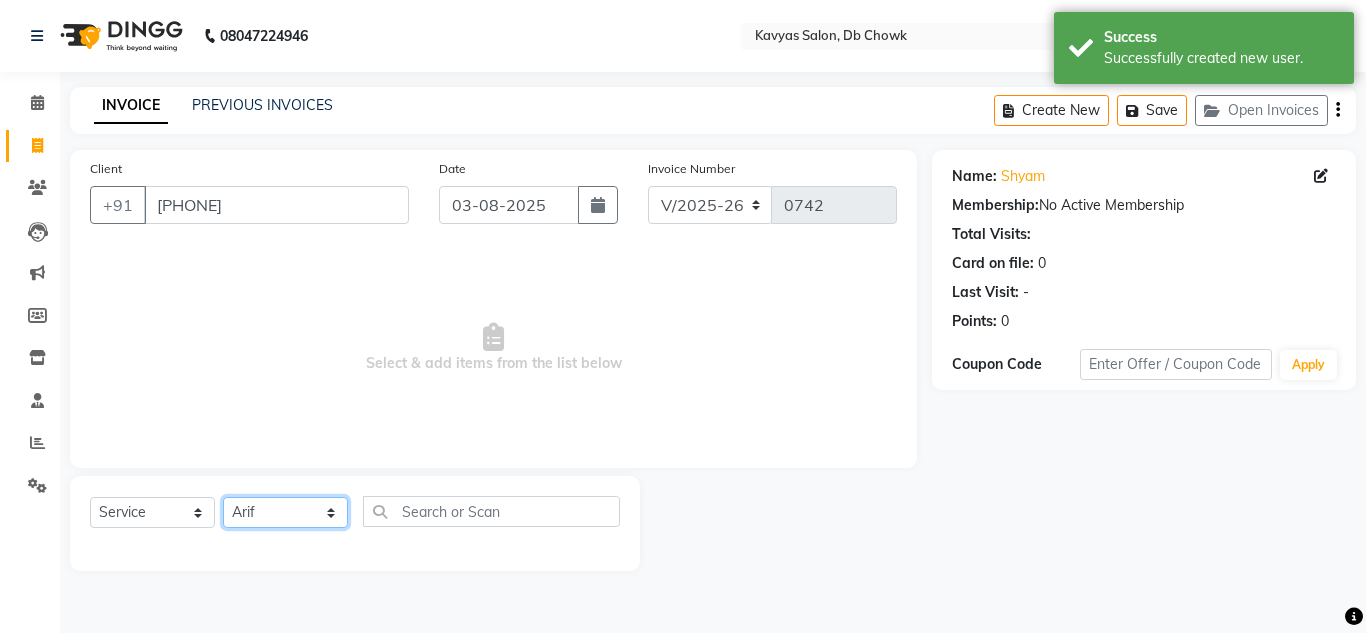 click on "Select Stylist [FIRST] [LAST] [FIRST] [LAST] [FIRST] [LAST] [FIRST] [FIRST] [FIRST] [FIRST] [FIRST] [FIRST] [FIRST] [FIRST] [FIRST] [FIRST]" 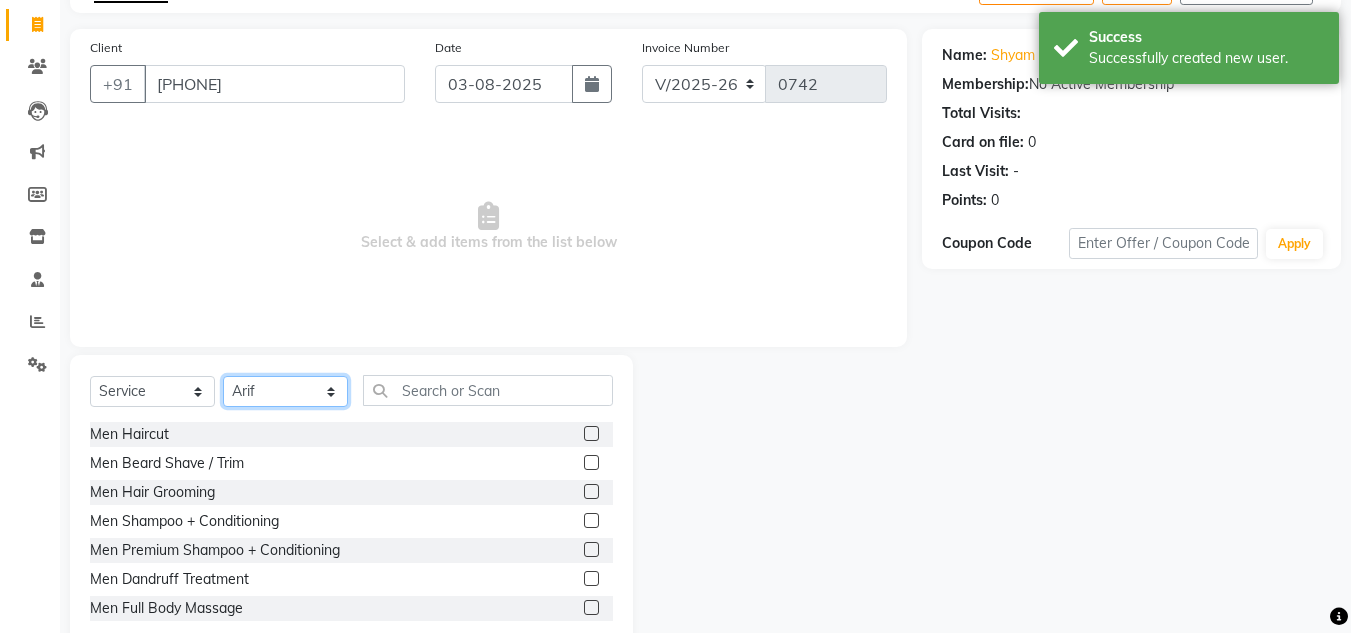 scroll, scrollTop: 168, scrollLeft: 0, axis: vertical 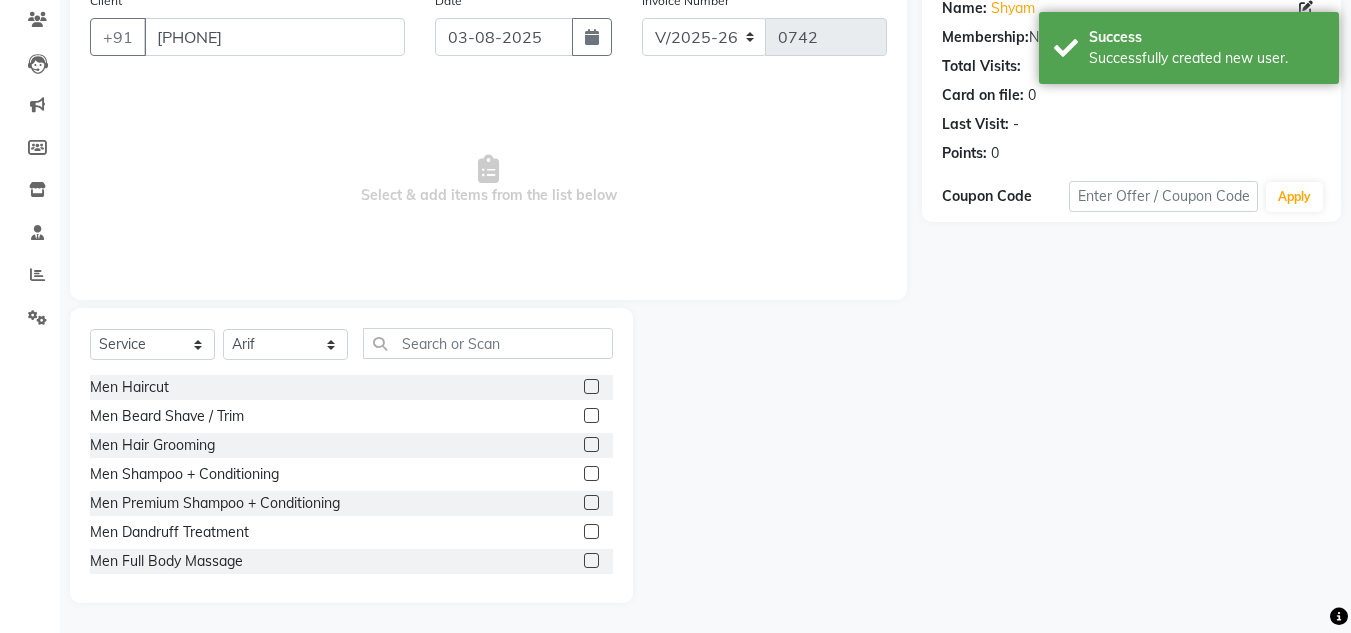 click 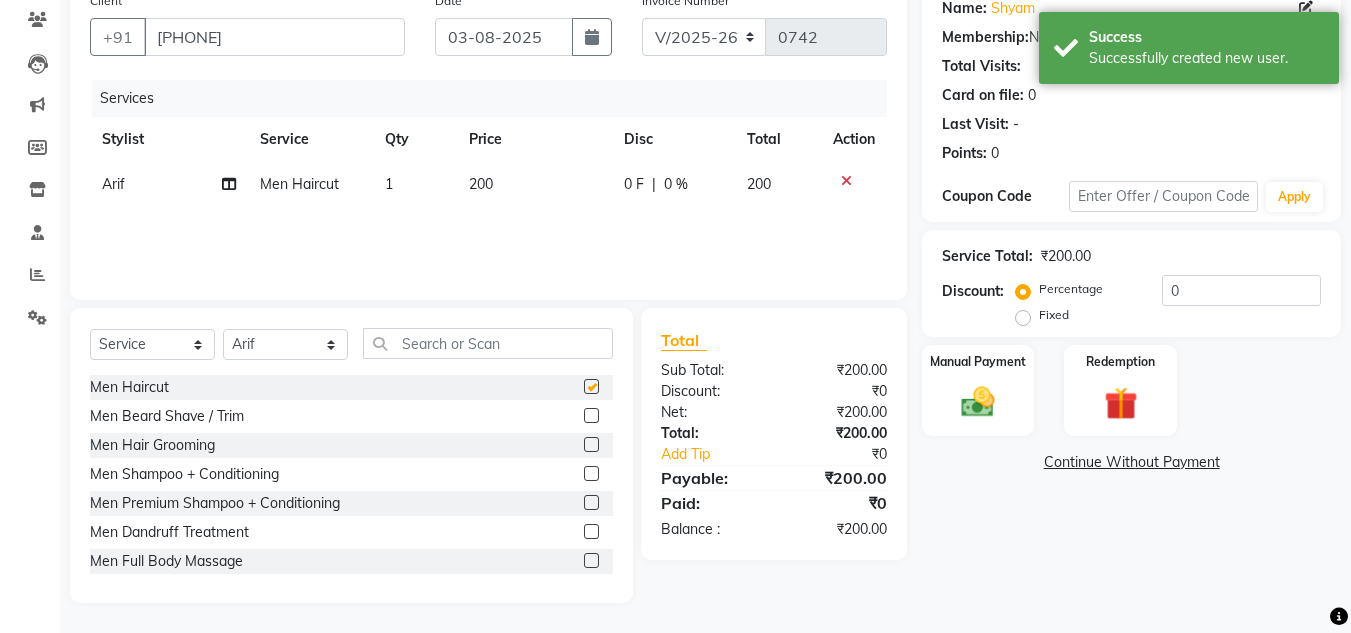 checkbox on "false" 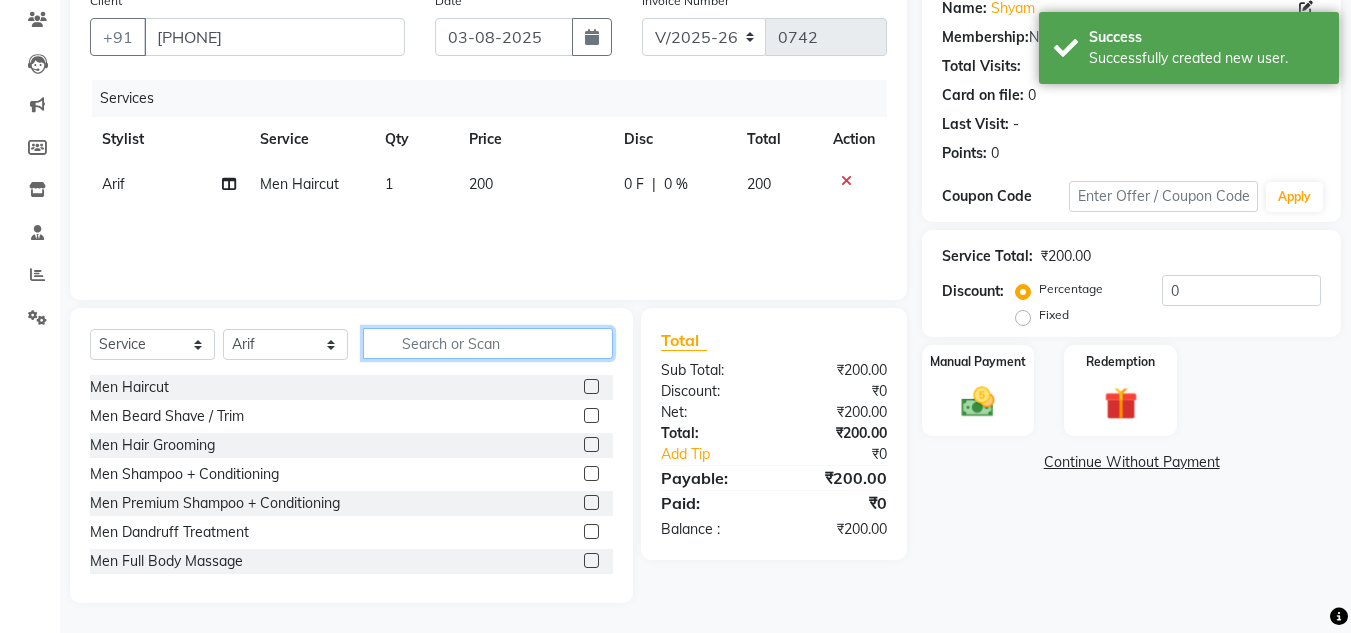click 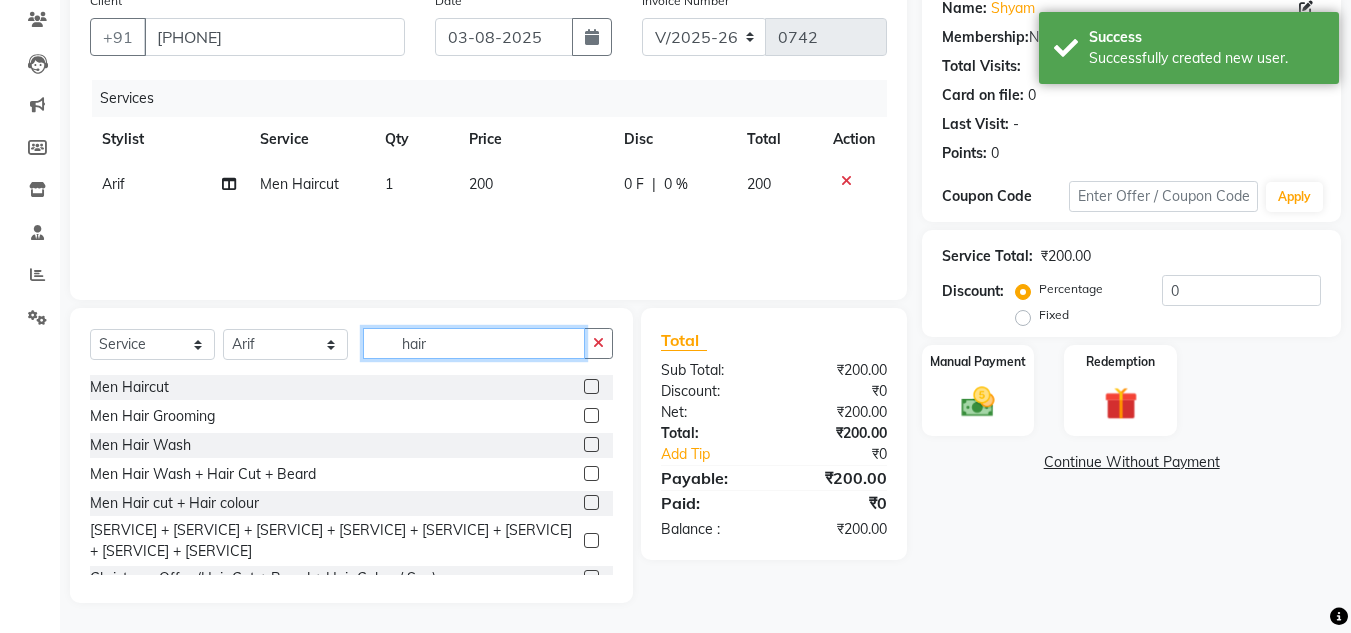 type on "hair" 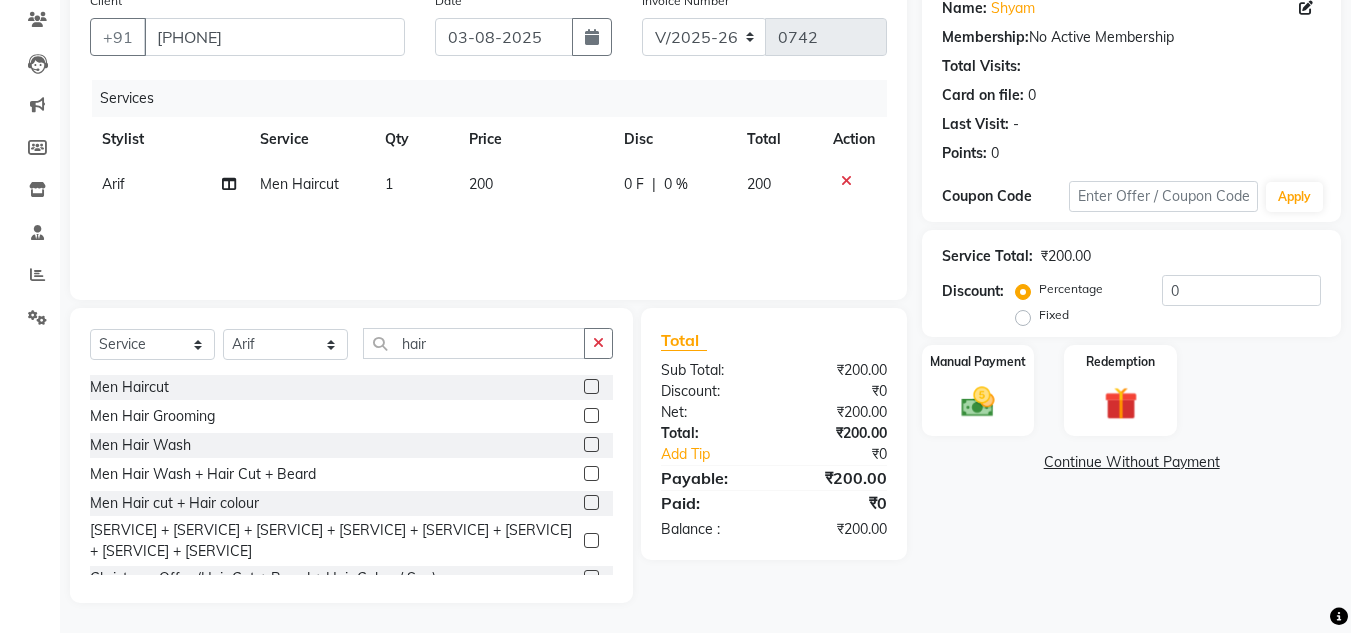 click 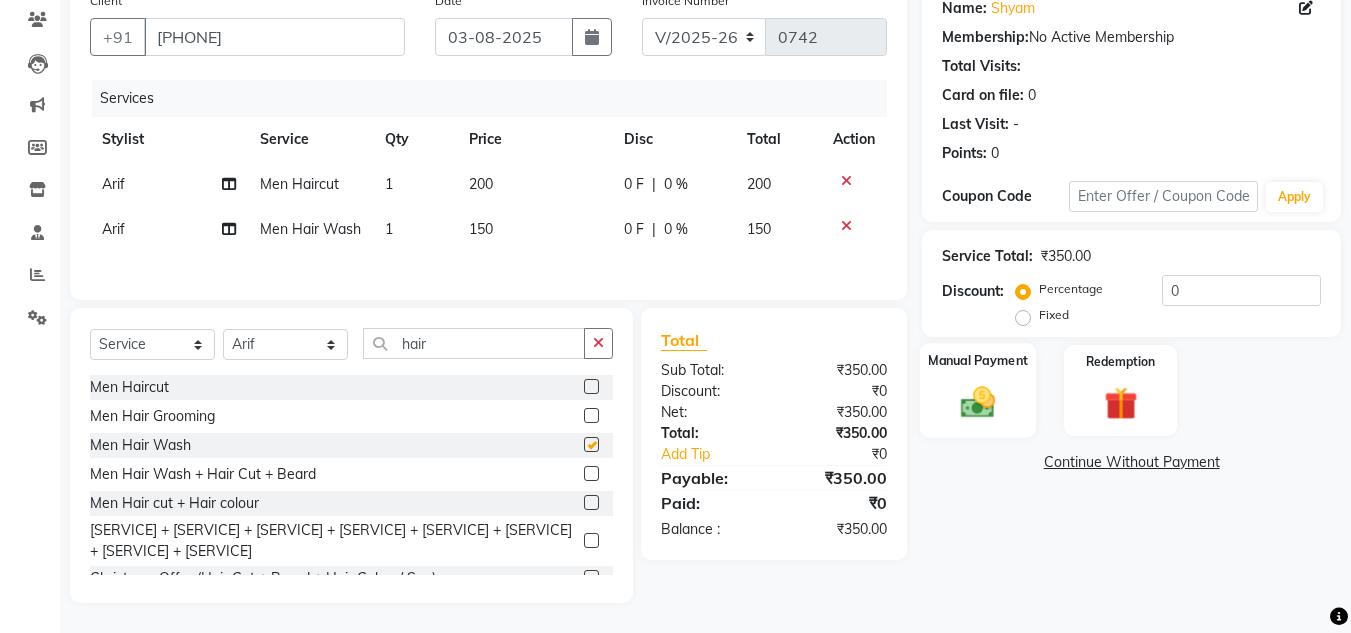 checkbox on "false" 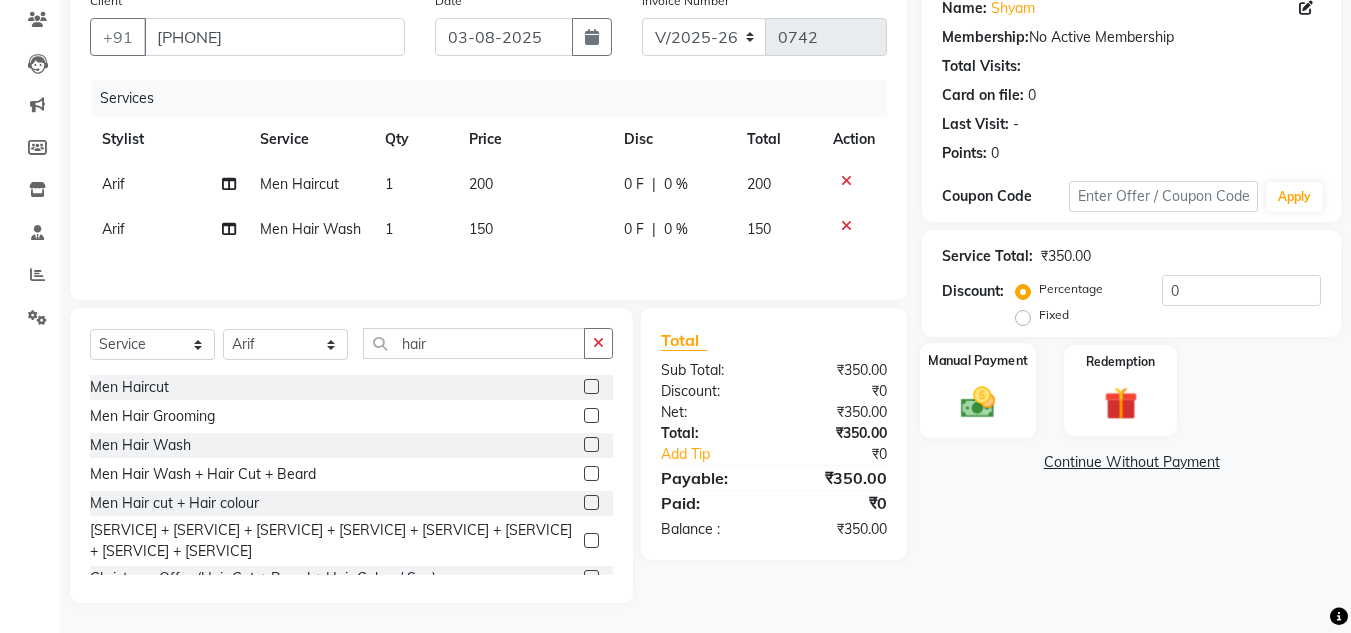 click 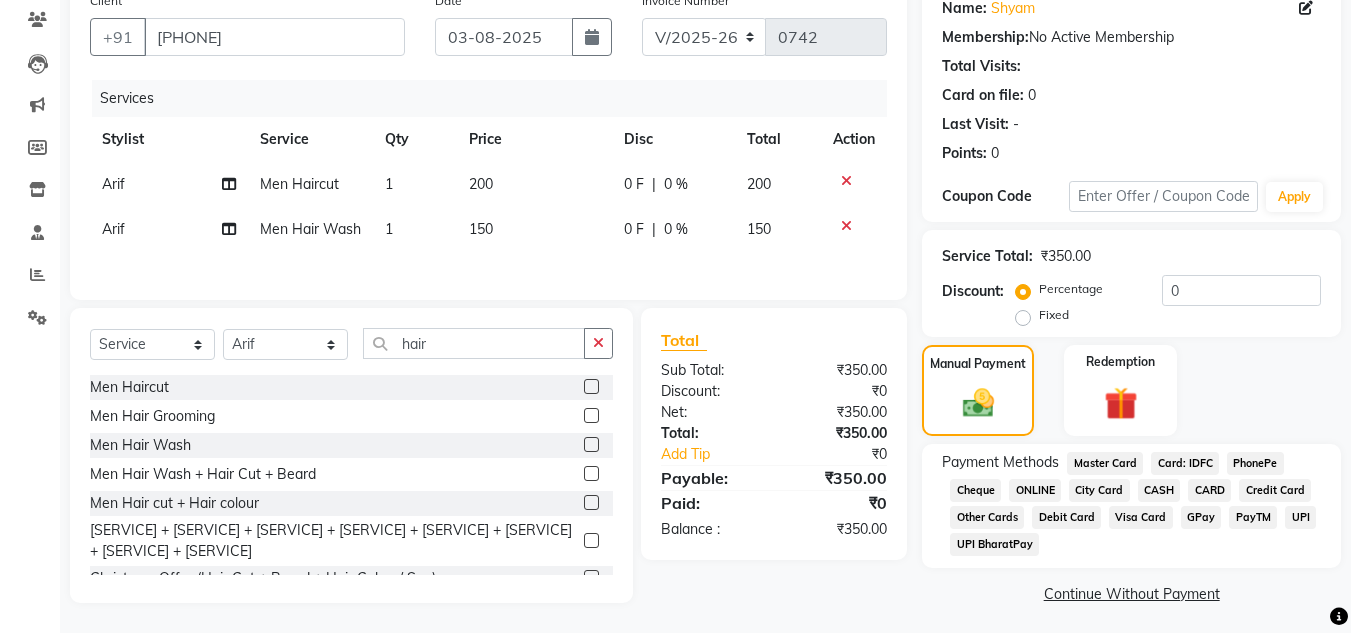click on "ONLINE" 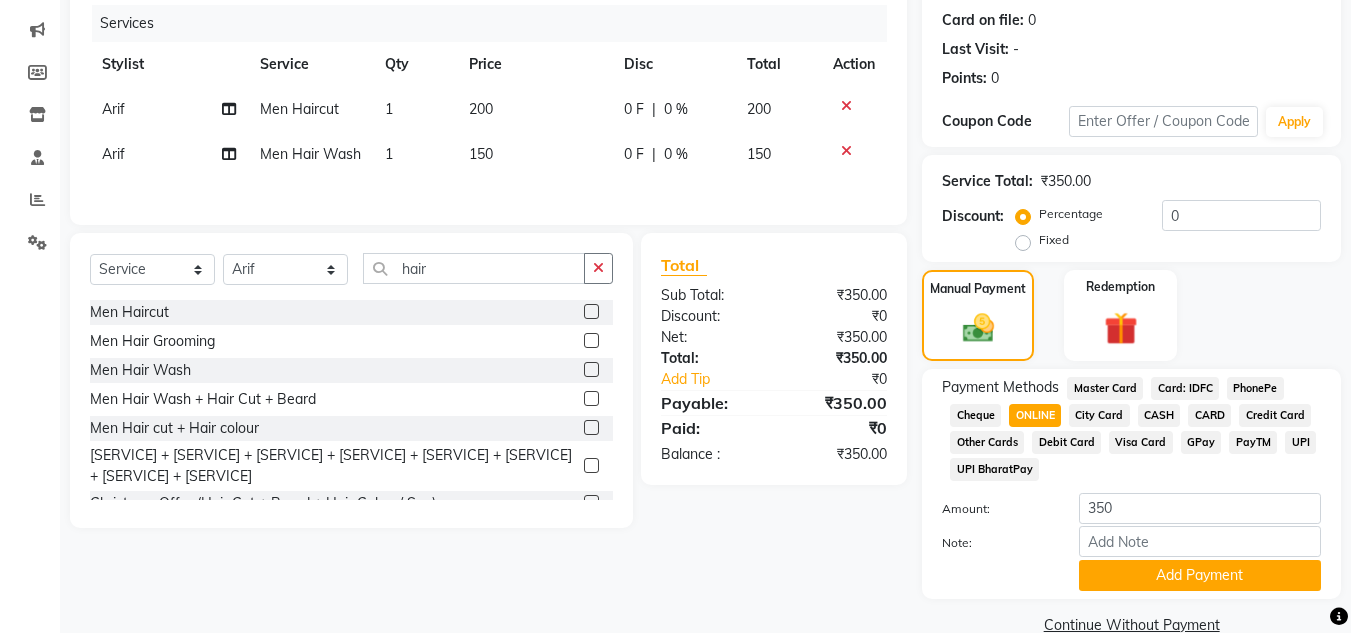 scroll, scrollTop: 280, scrollLeft: 0, axis: vertical 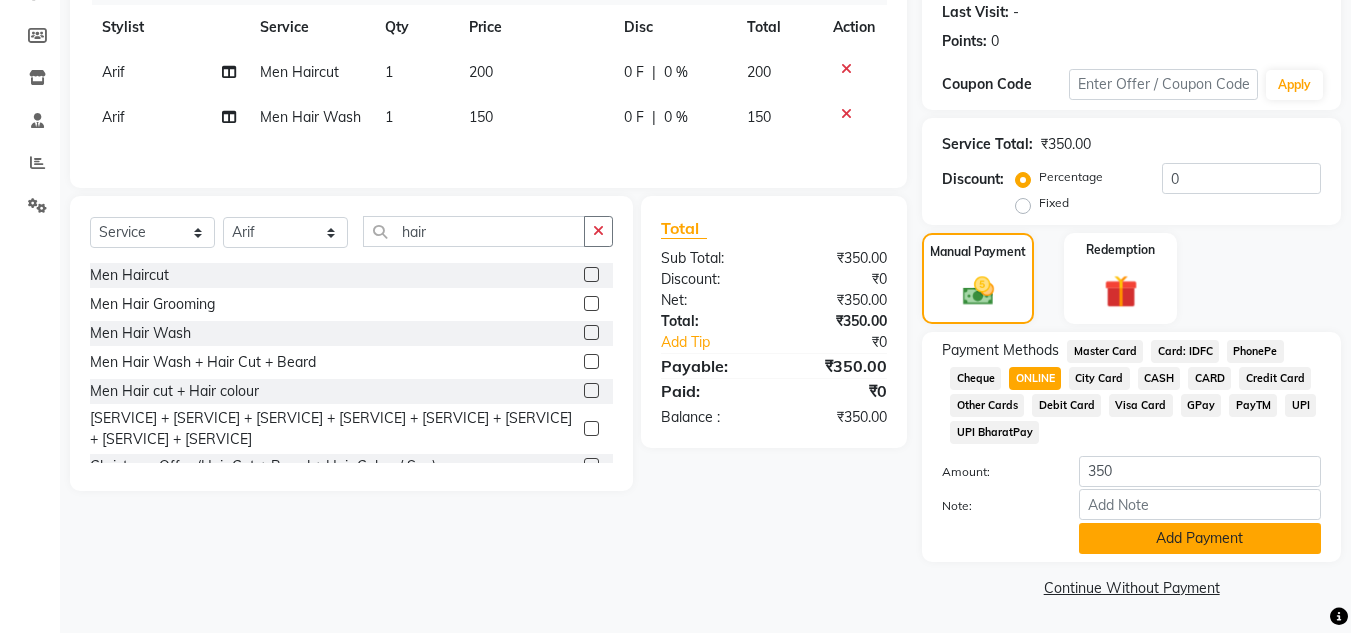 click on "Add Payment" 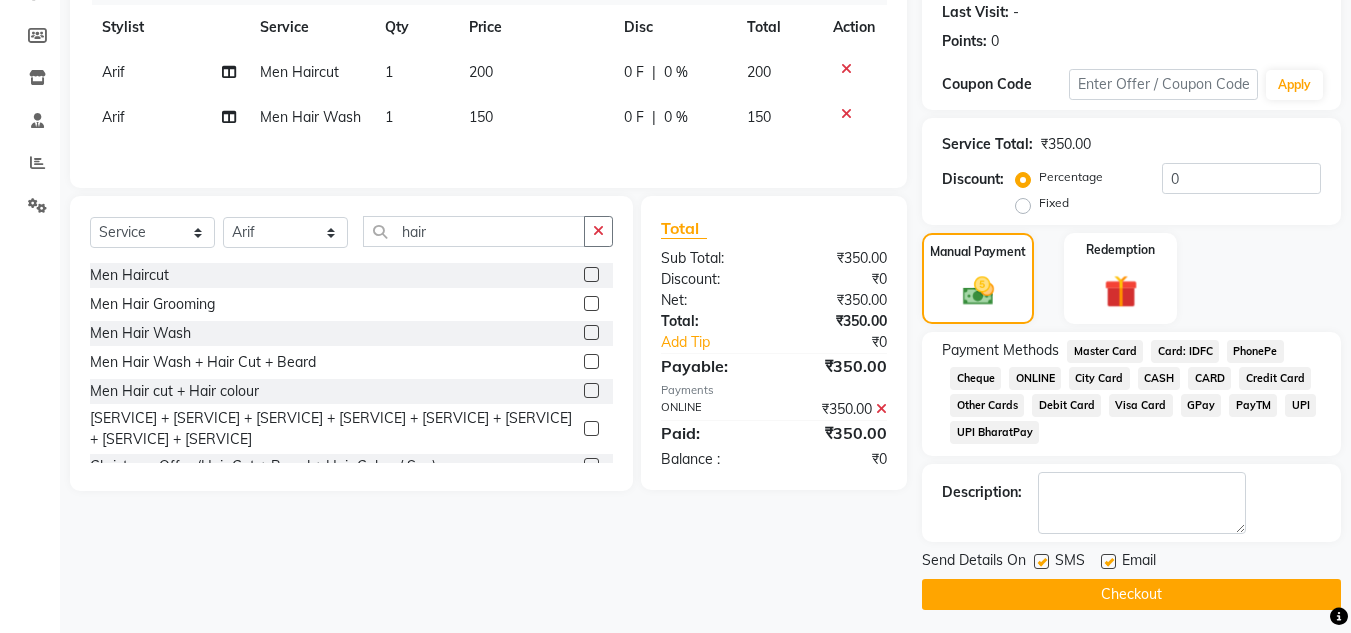 click 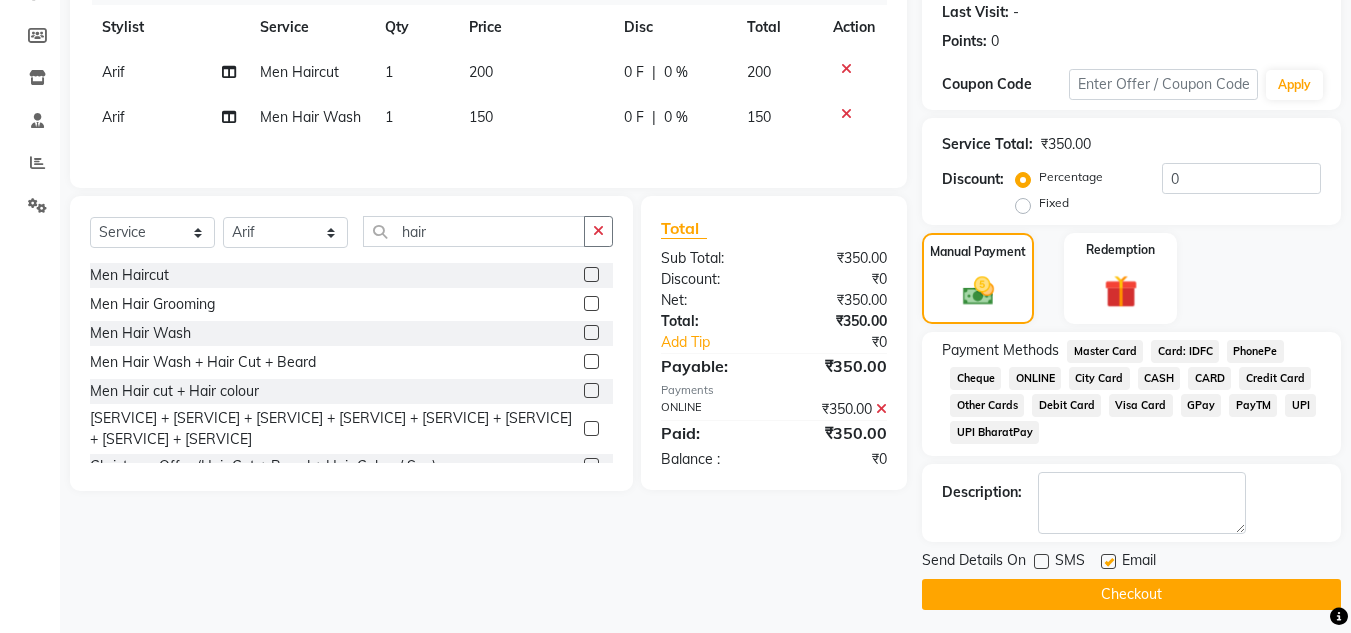 click on "Checkout" 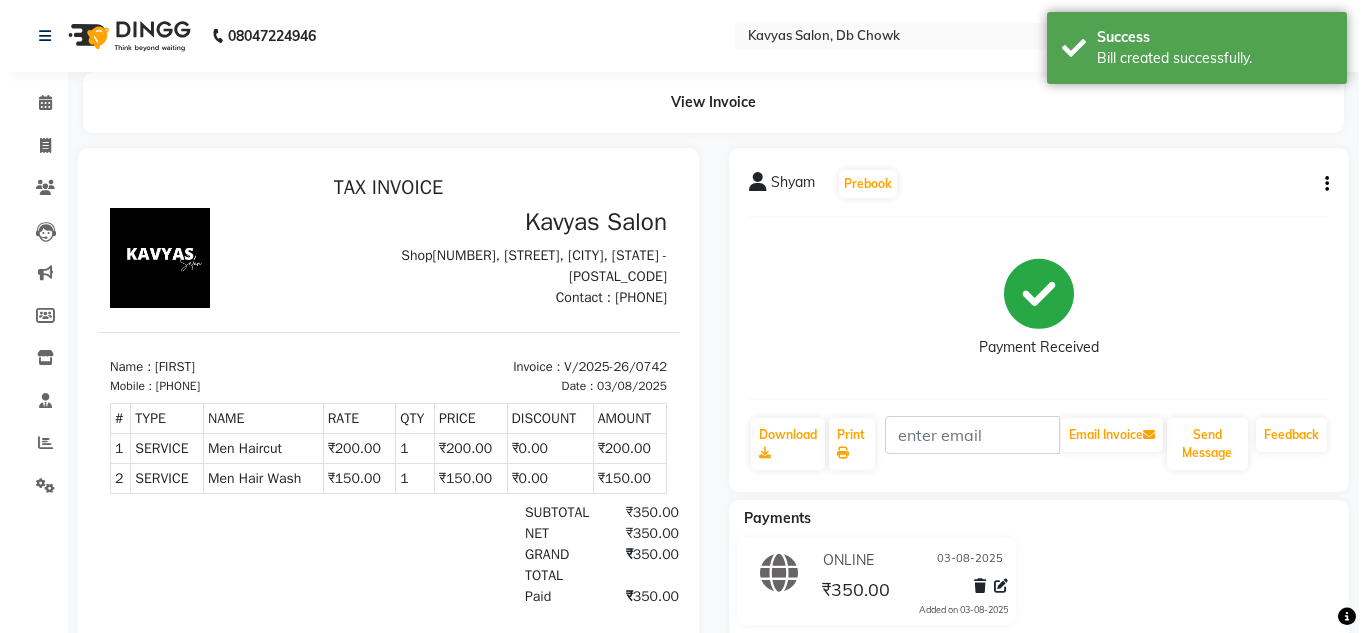 scroll, scrollTop: 0, scrollLeft: 0, axis: both 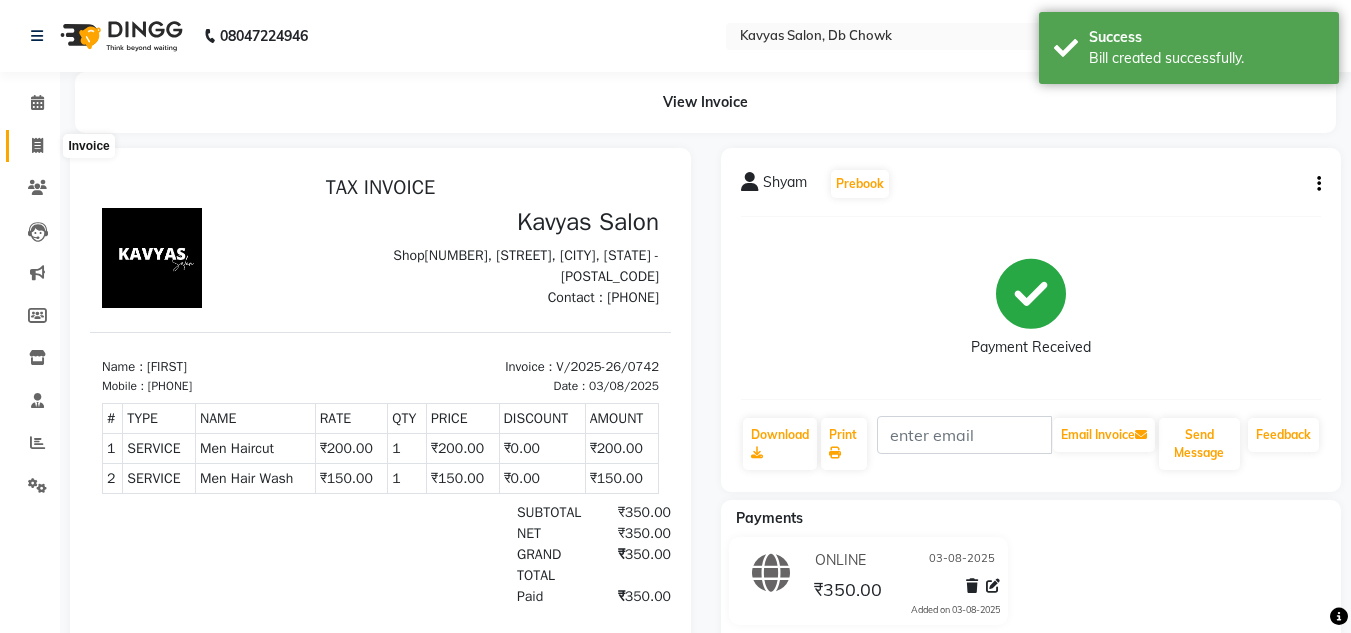 click 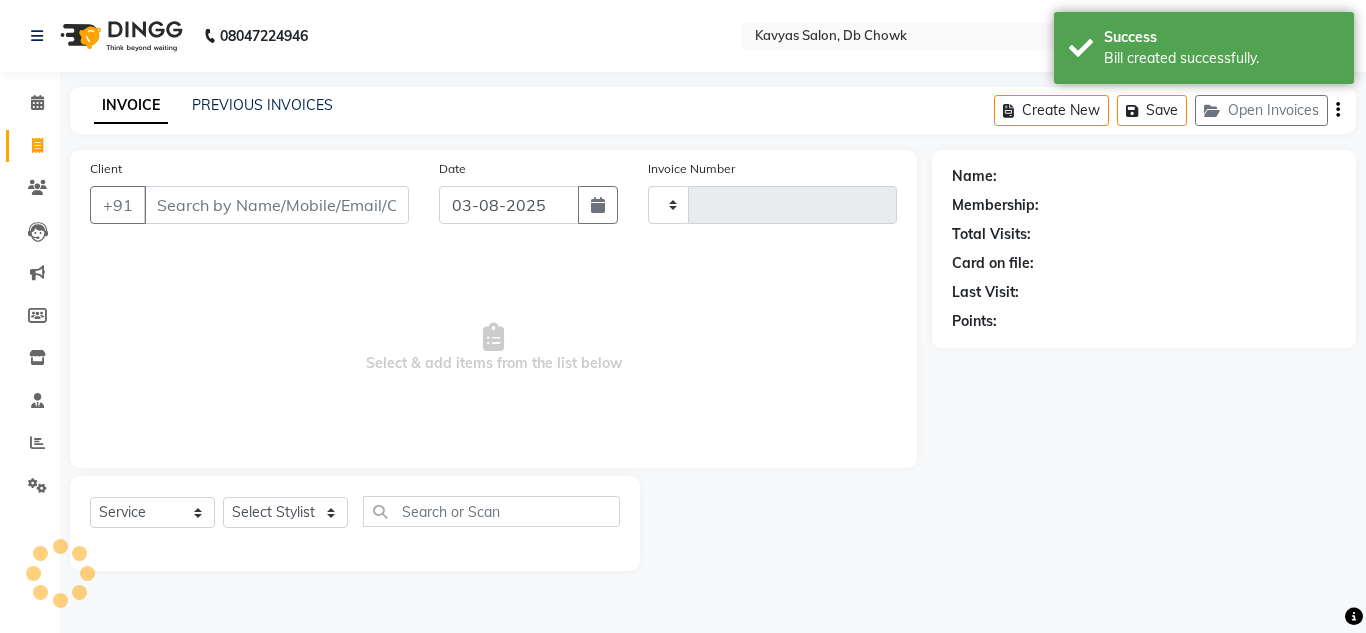 type on "0743" 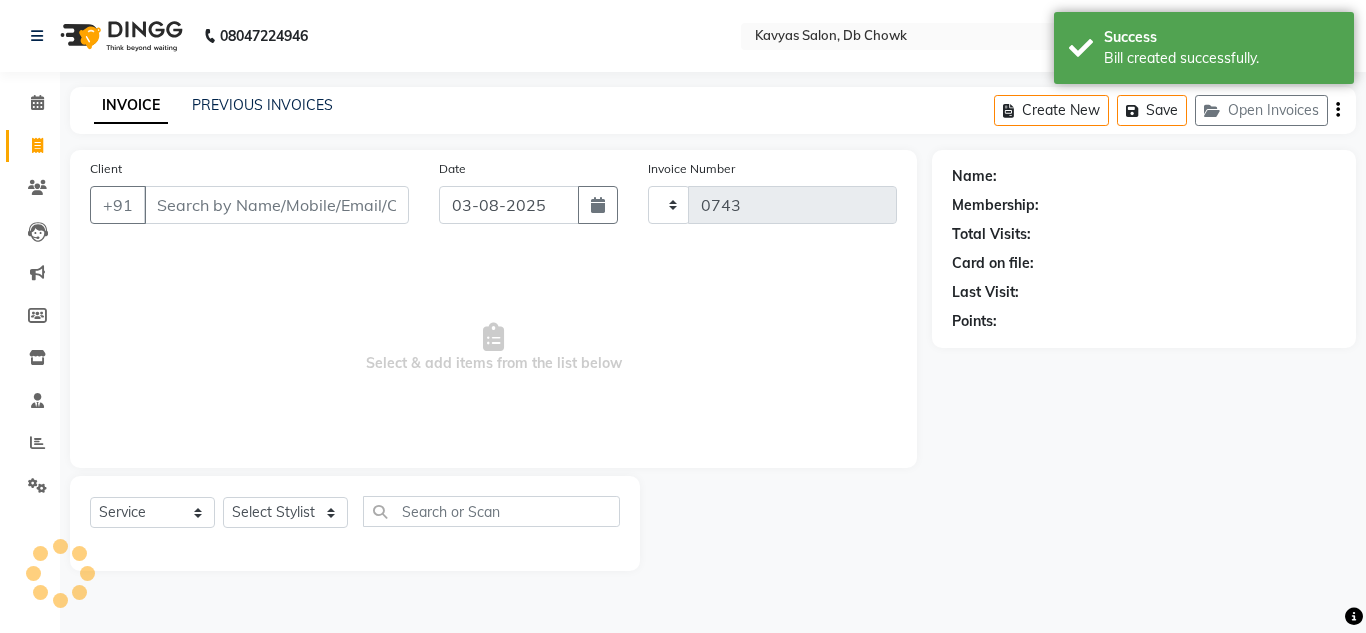 select on "6954" 